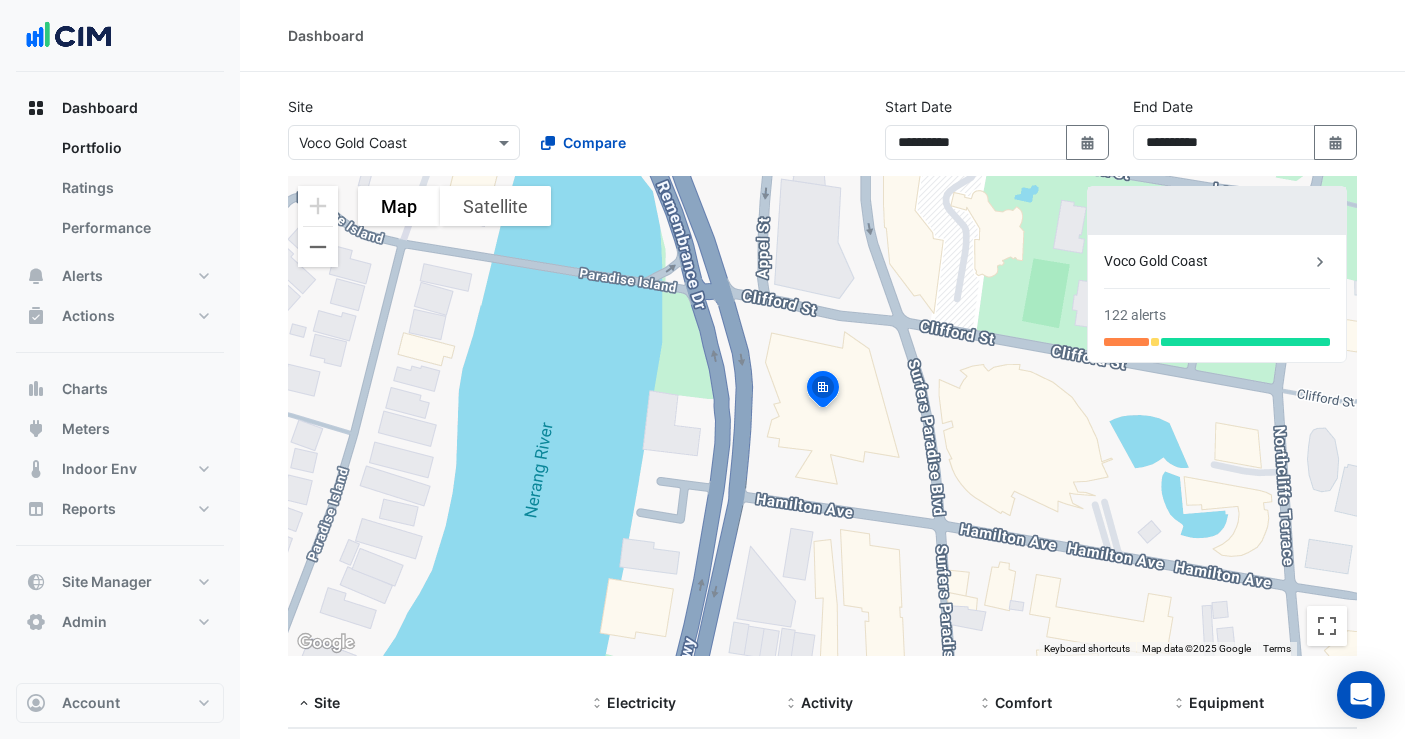 select on "**" 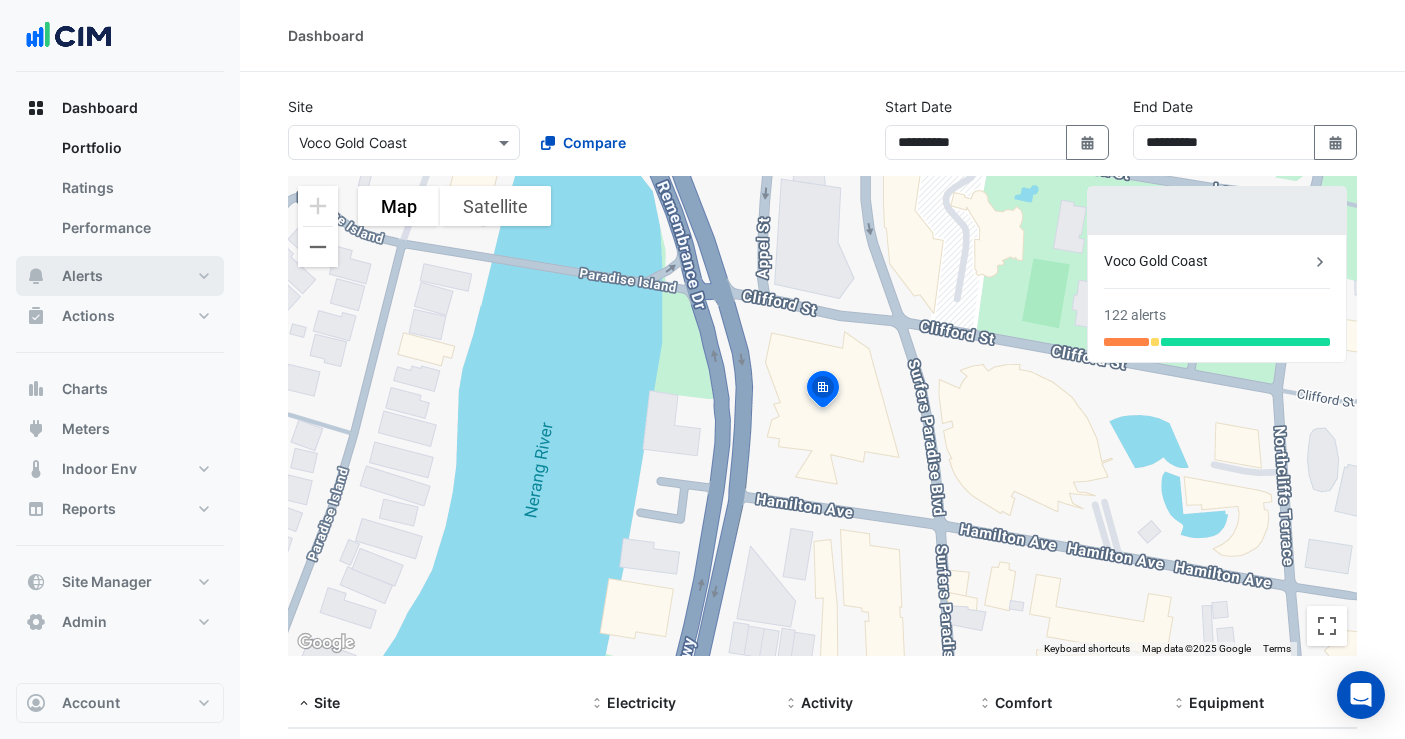 scroll, scrollTop: 154, scrollLeft: 0, axis: vertical 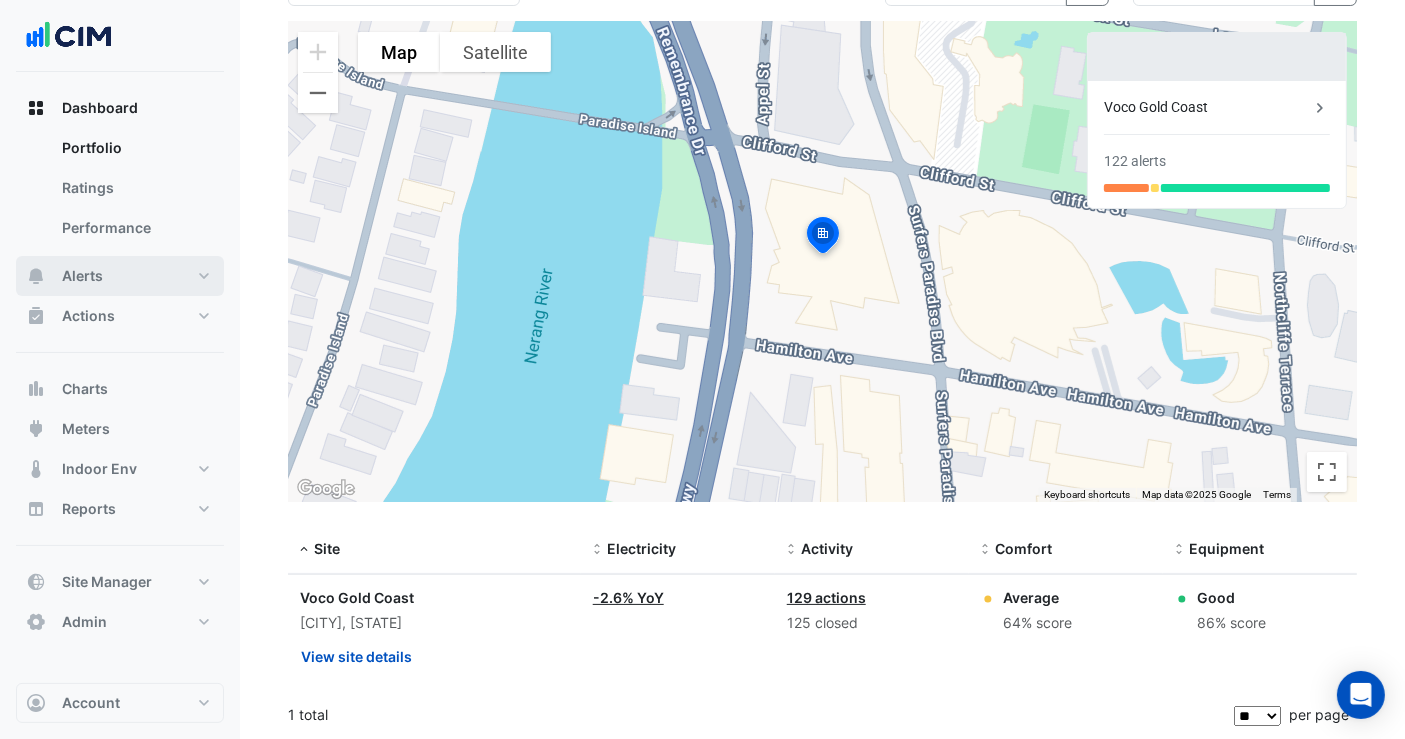 click on "Alerts" at bounding box center [120, 276] 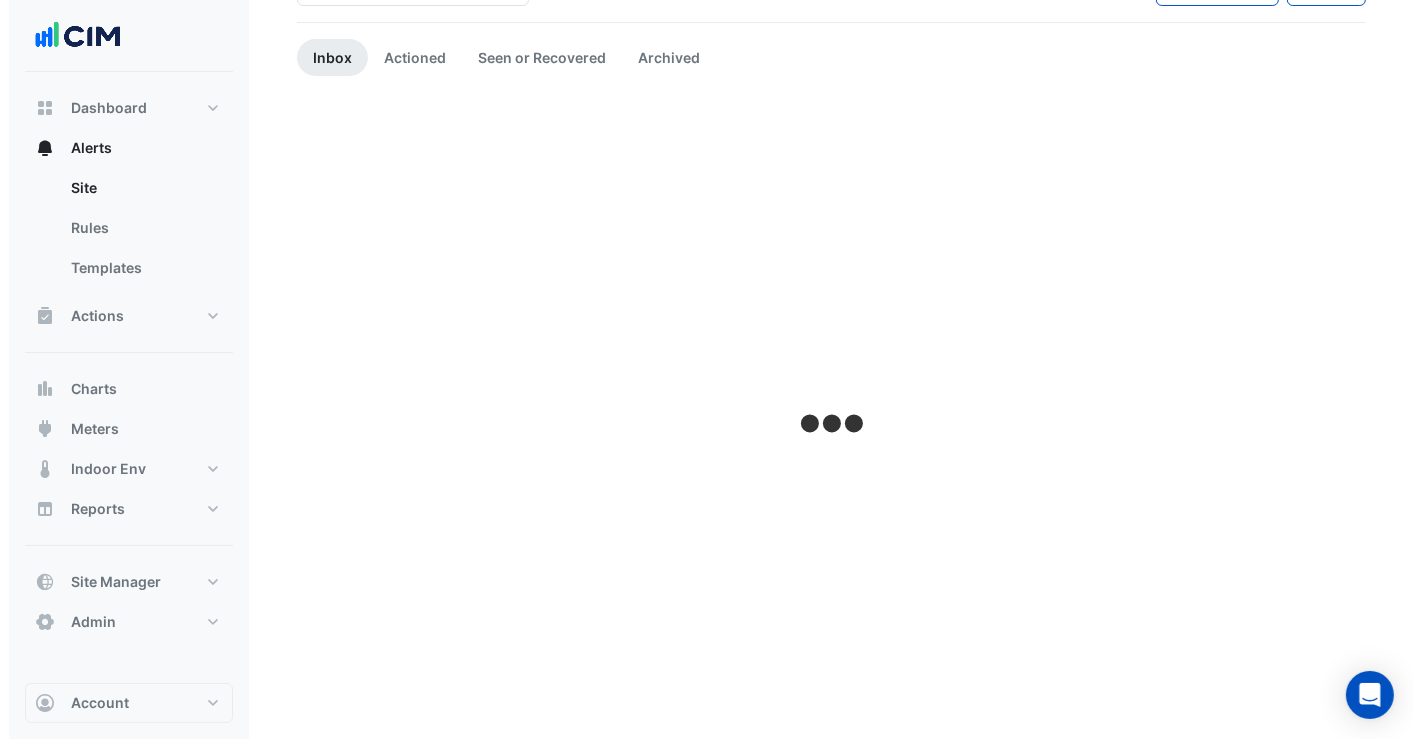 scroll, scrollTop: 0, scrollLeft: 0, axis: both 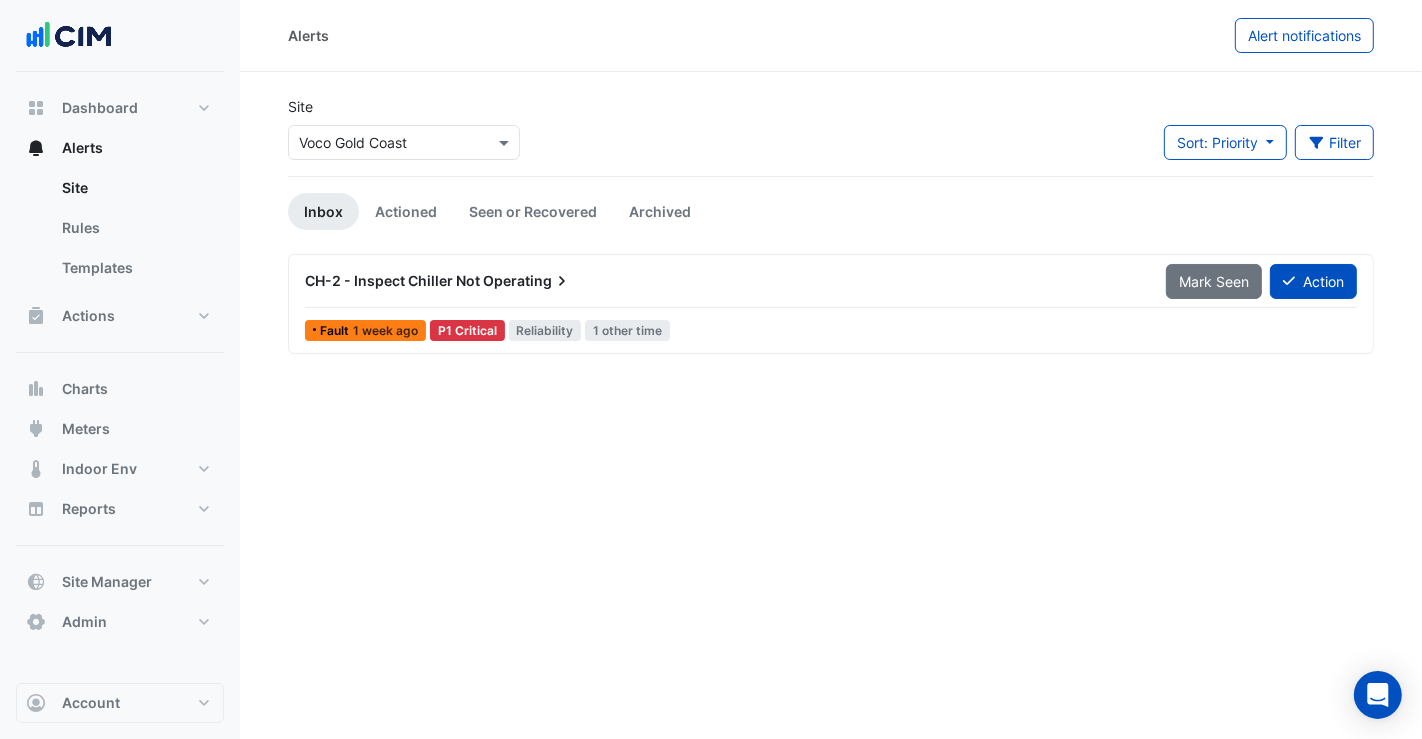 click on "Operating" at bounding box center [527, 281] 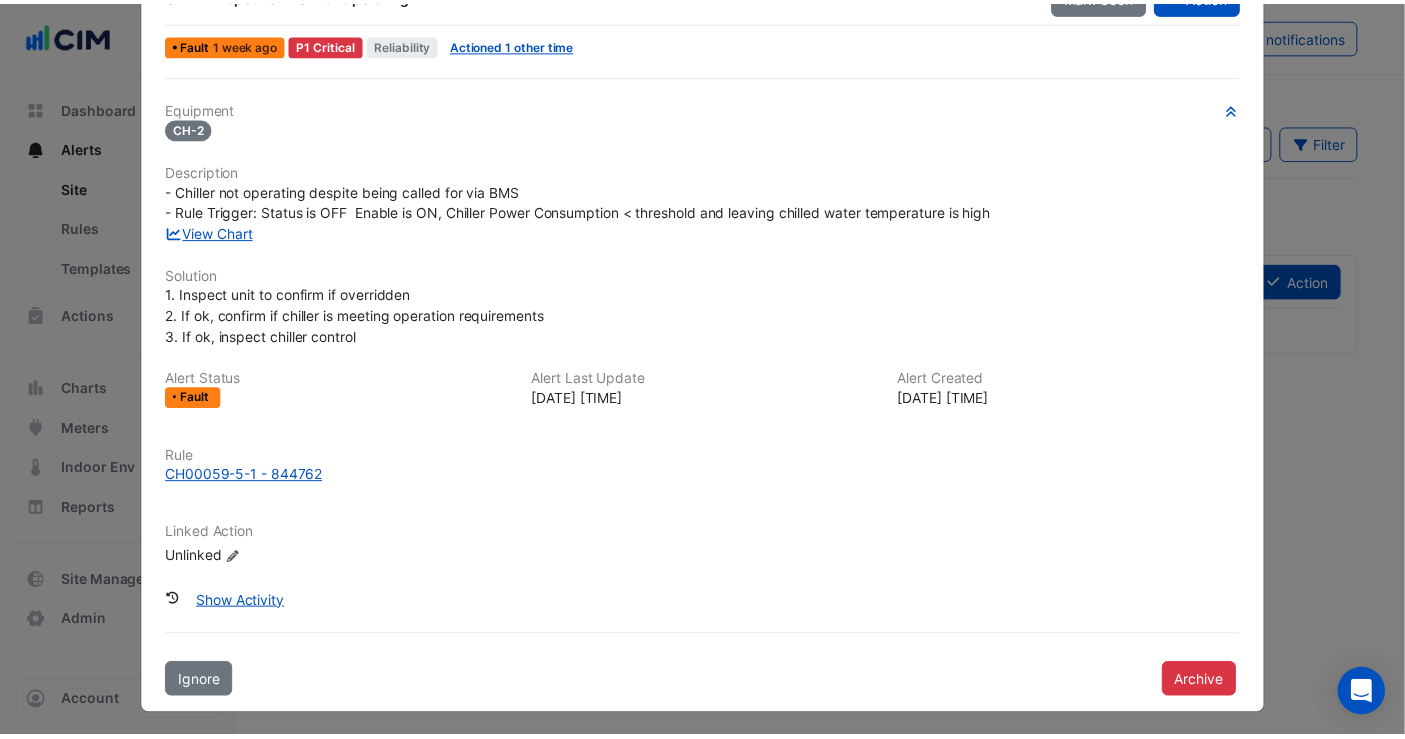 scroll, scrollTop: 0, scrollLeft: 0, axis: both 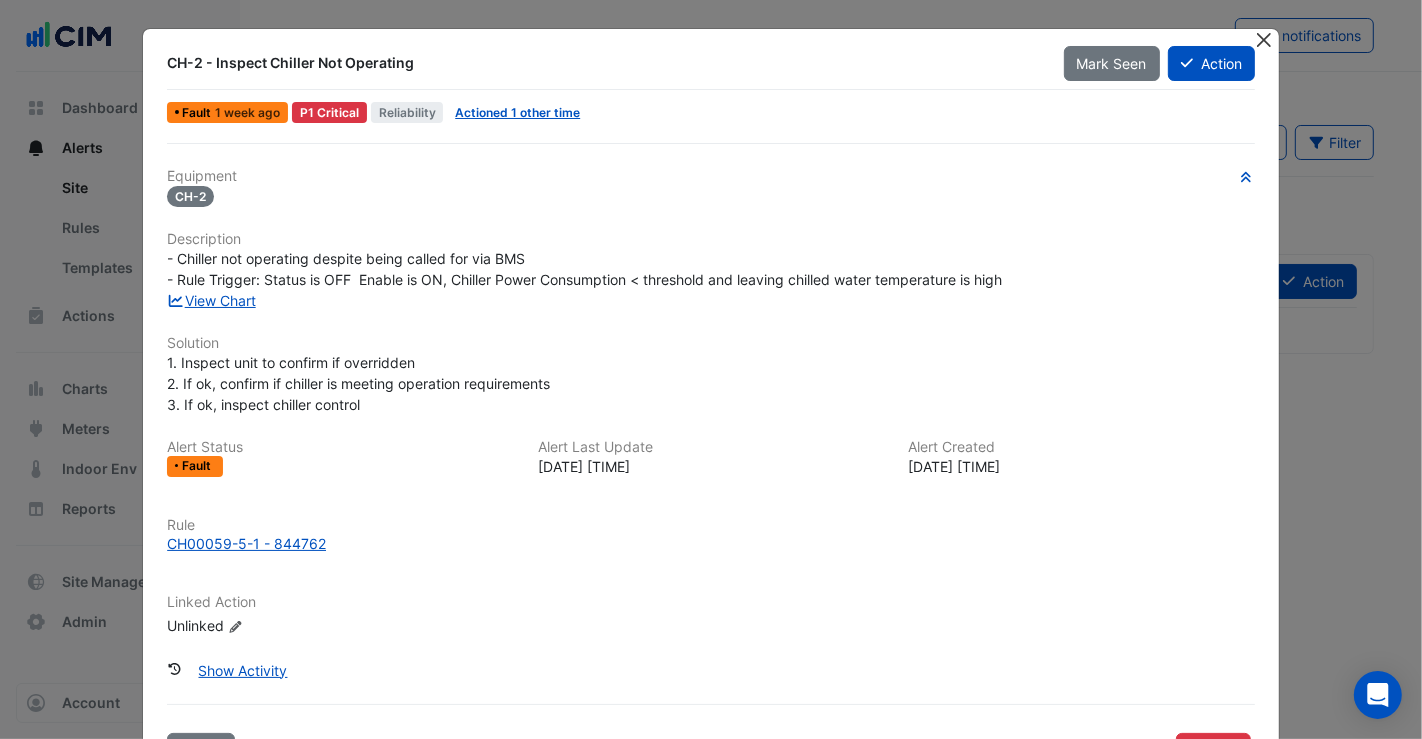 click 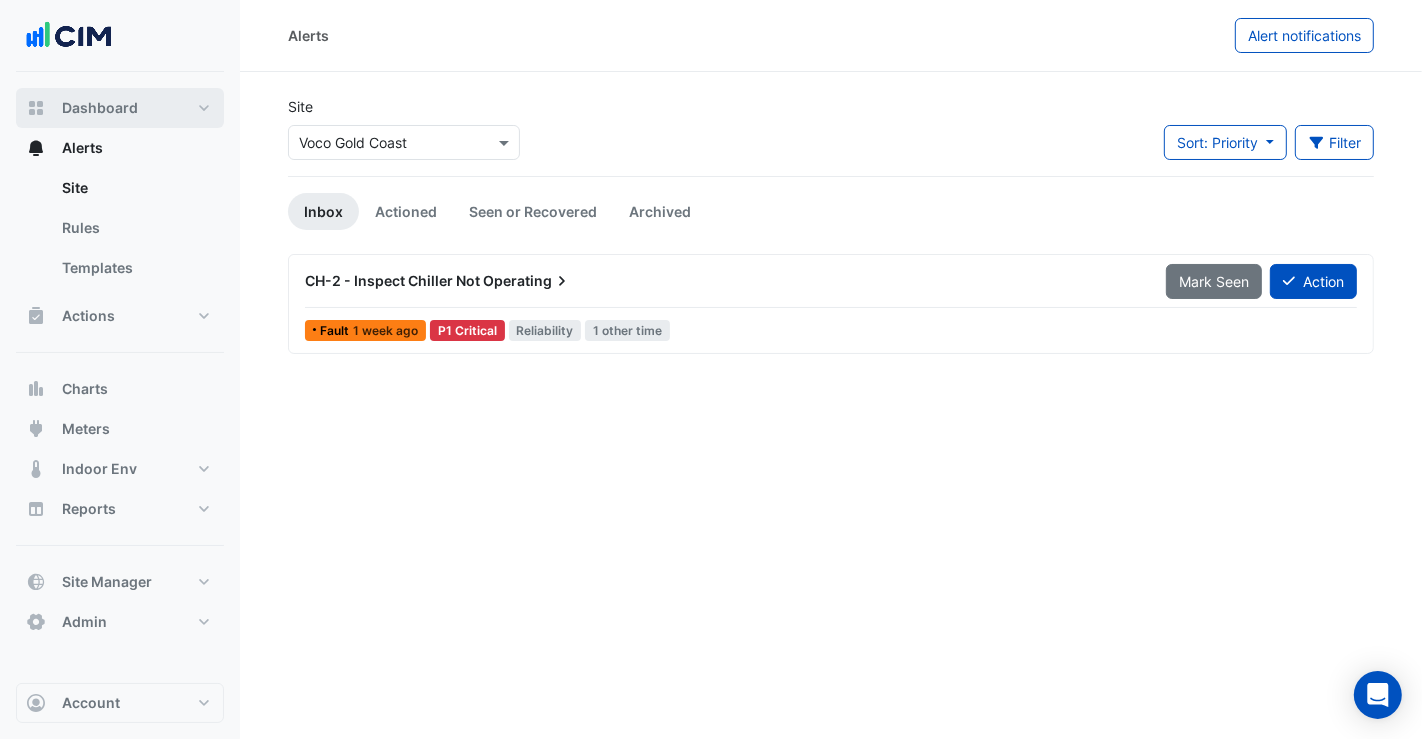click on "Dashboard" at bounding box center [100, 108] 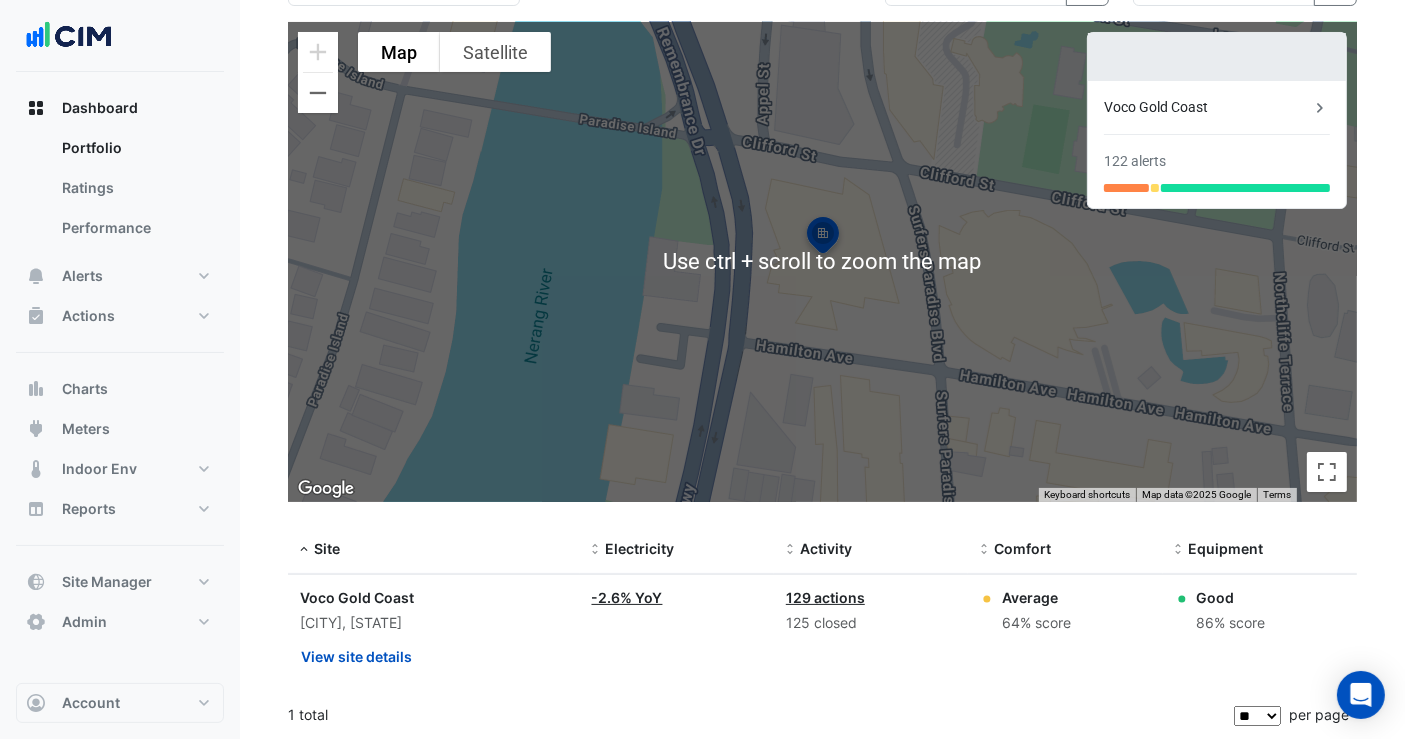 scroll, scrollTop: 0, scrollLeft: 0, axis: both 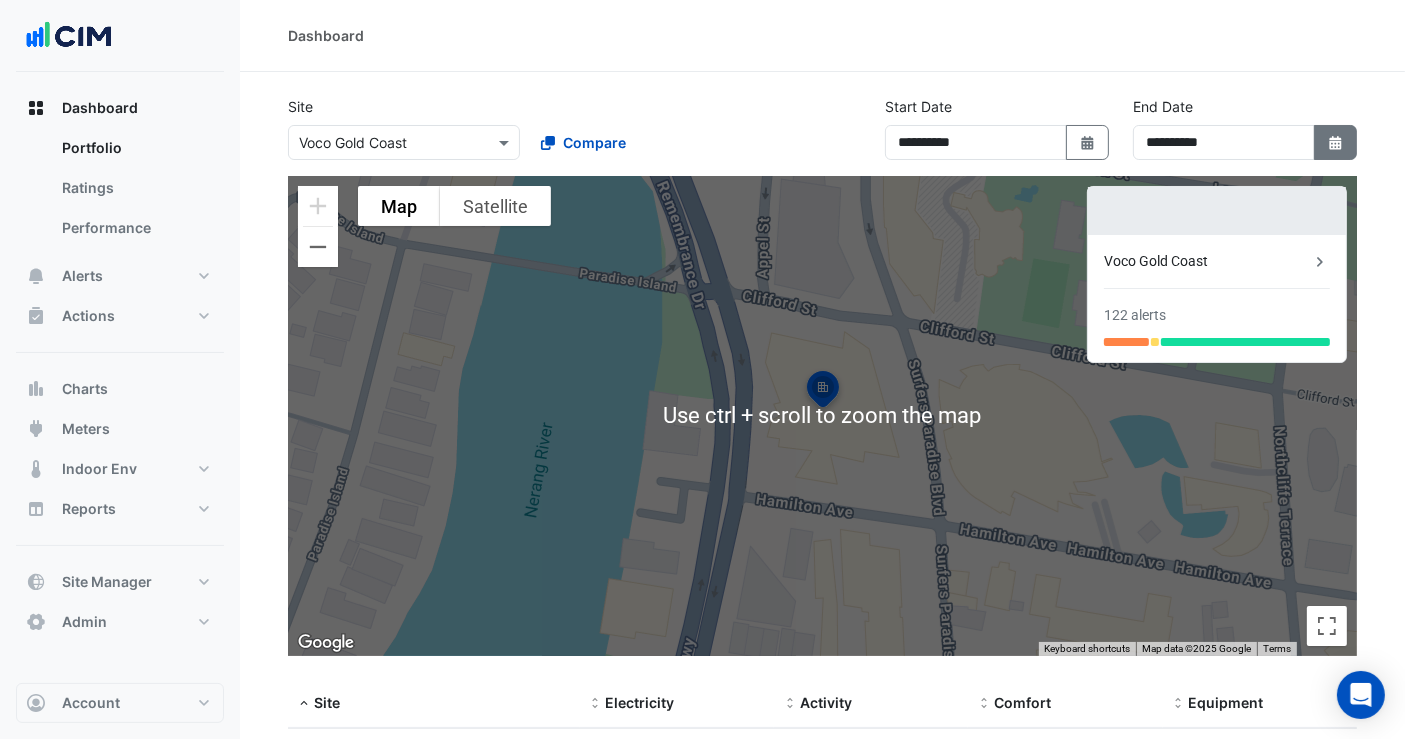 click on "Select Date" 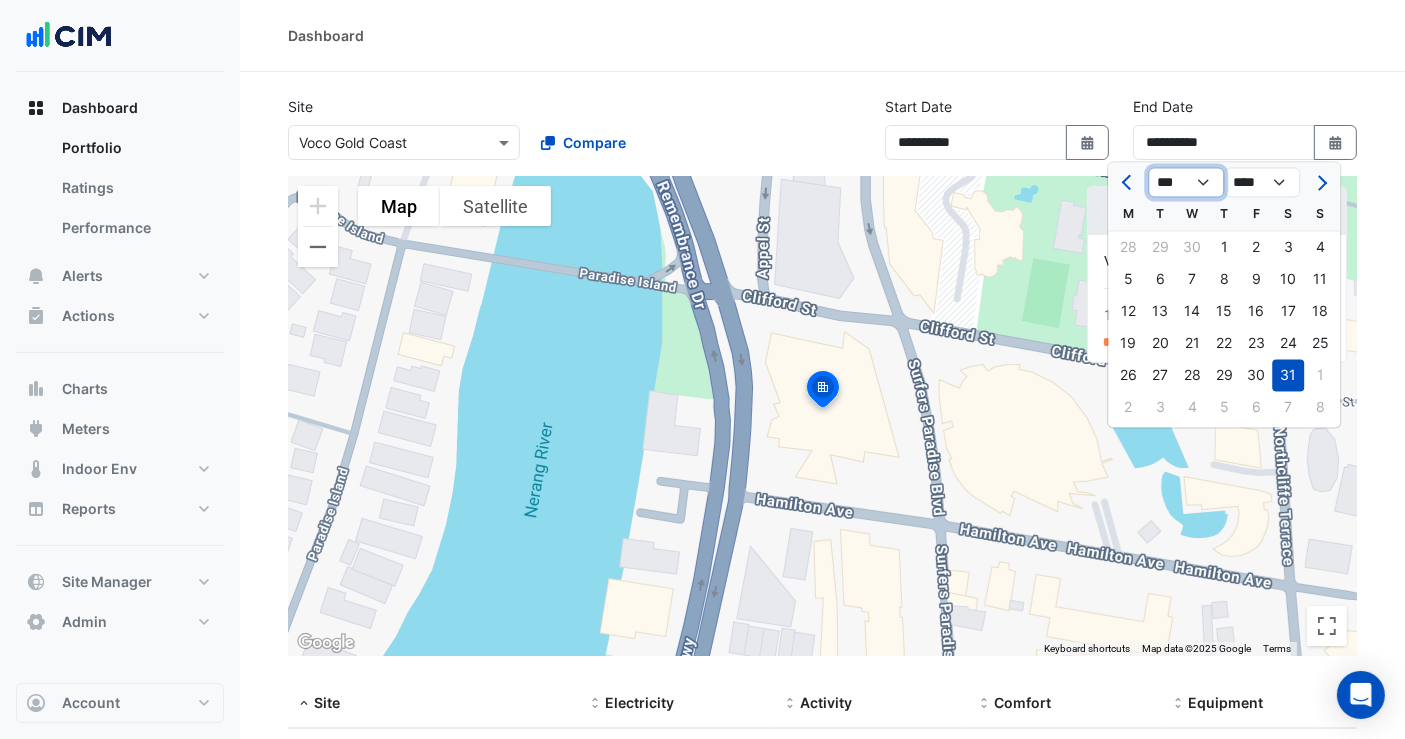 click on "*** *** *** *** *** *** *** *** *** *** *** ***" 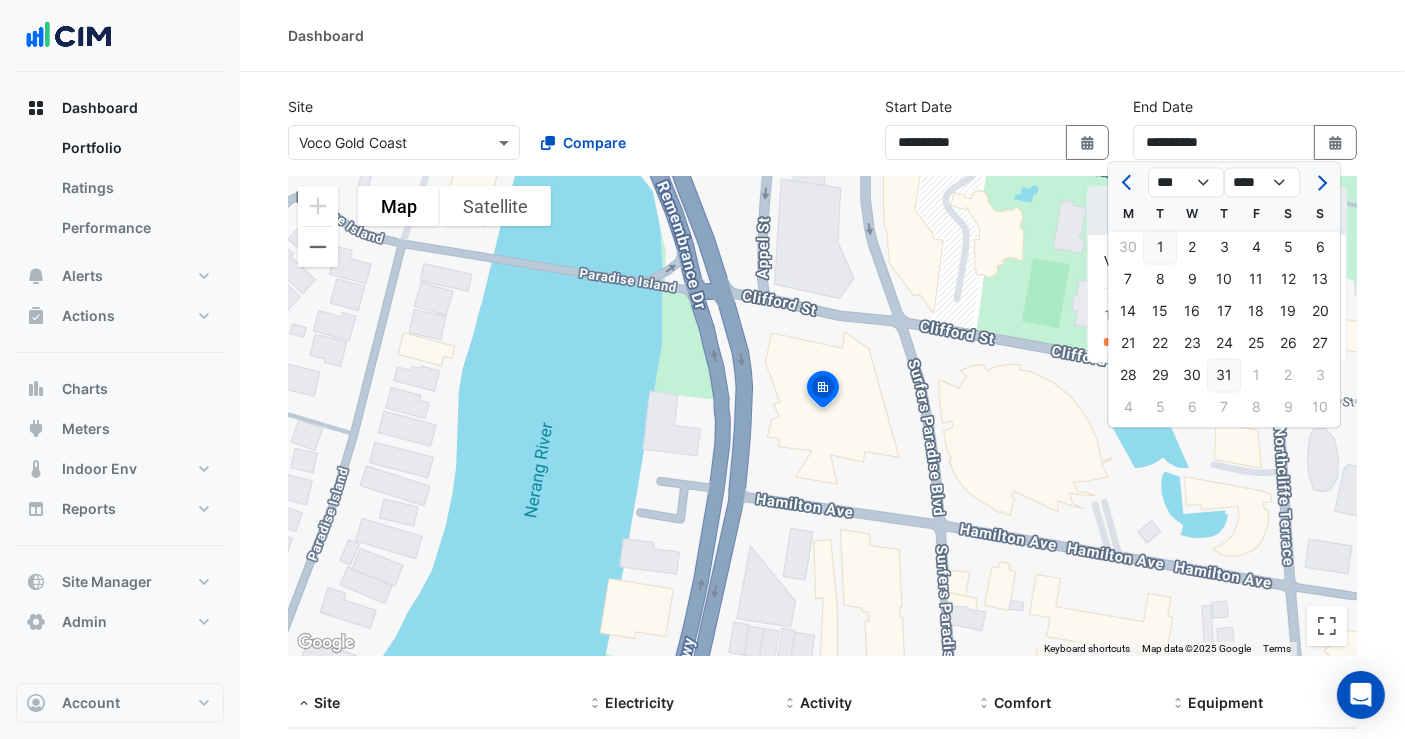 click on "31" 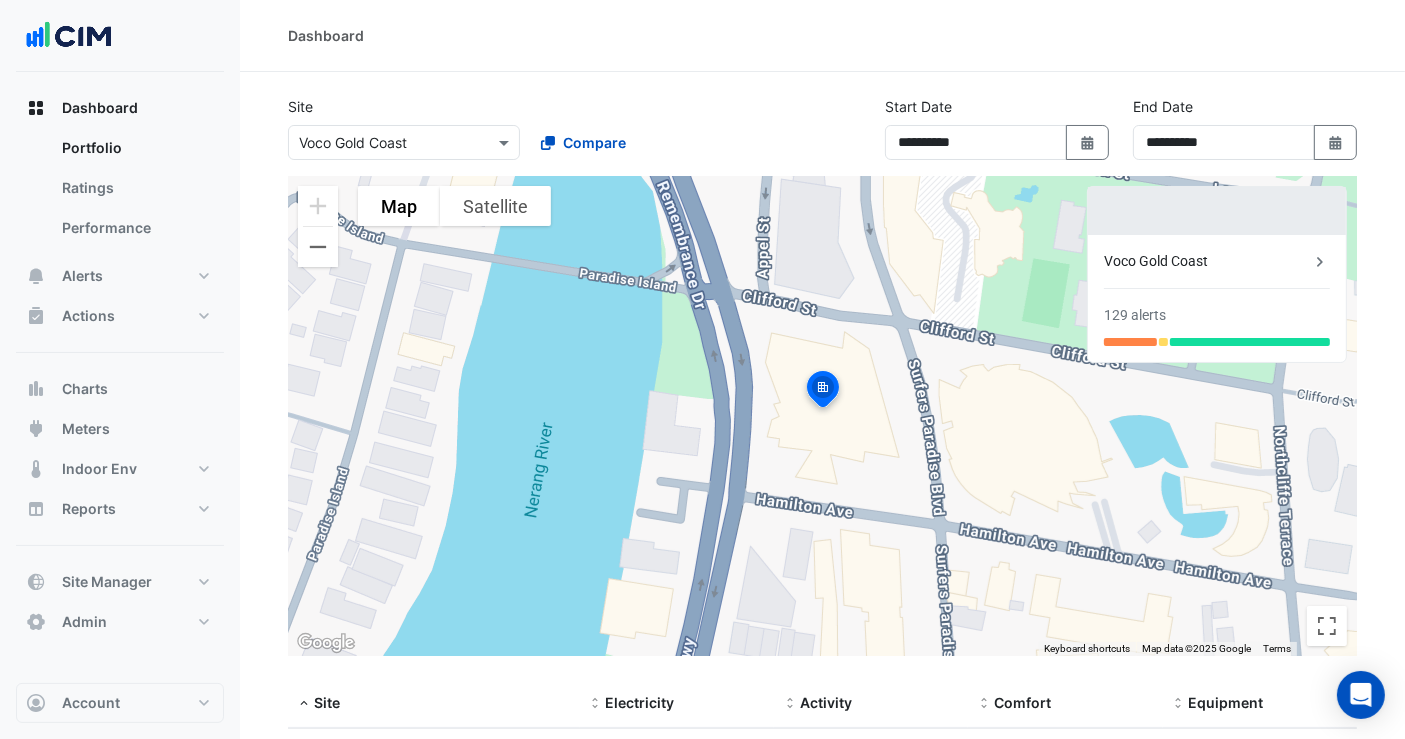 click on "Compare" at bounding box center [644, 142] 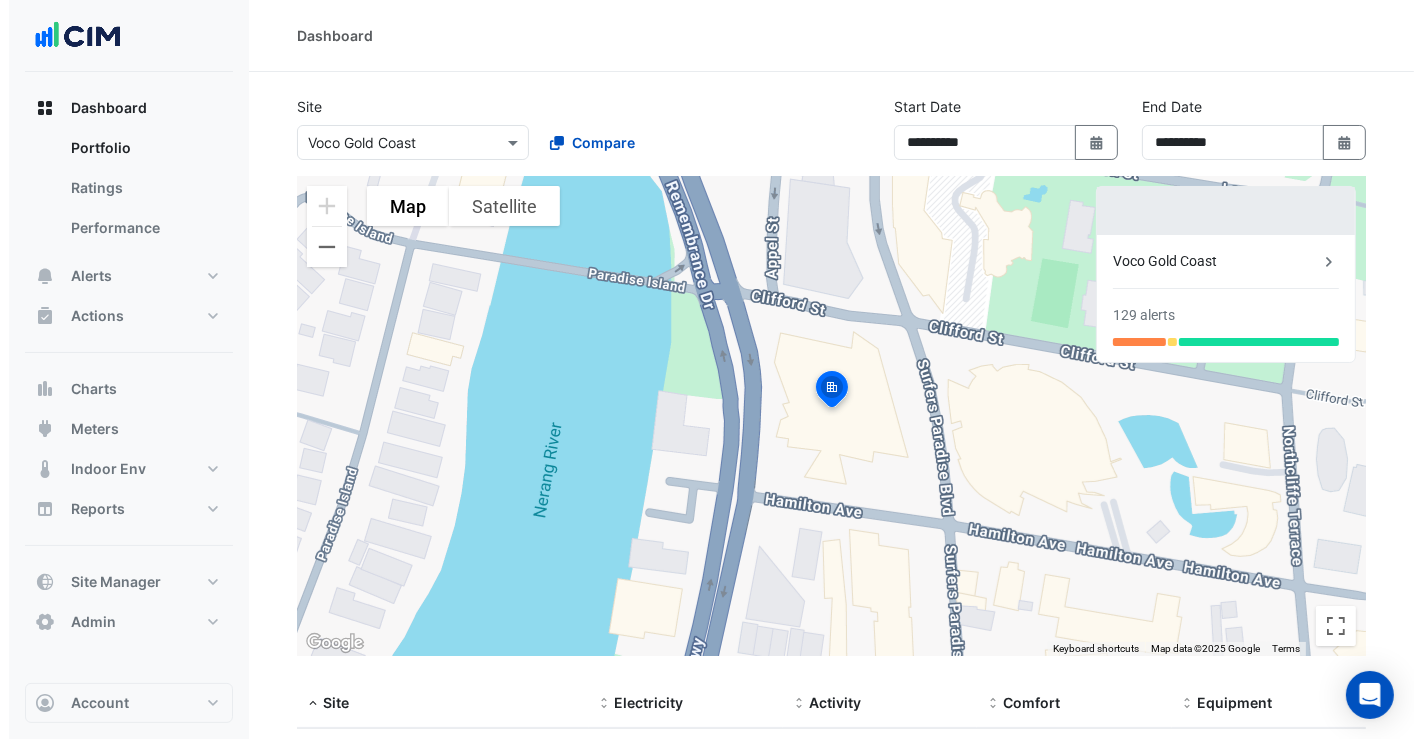 scroll, scrollTop: 154, scrollLeft: 0, axis: vertical 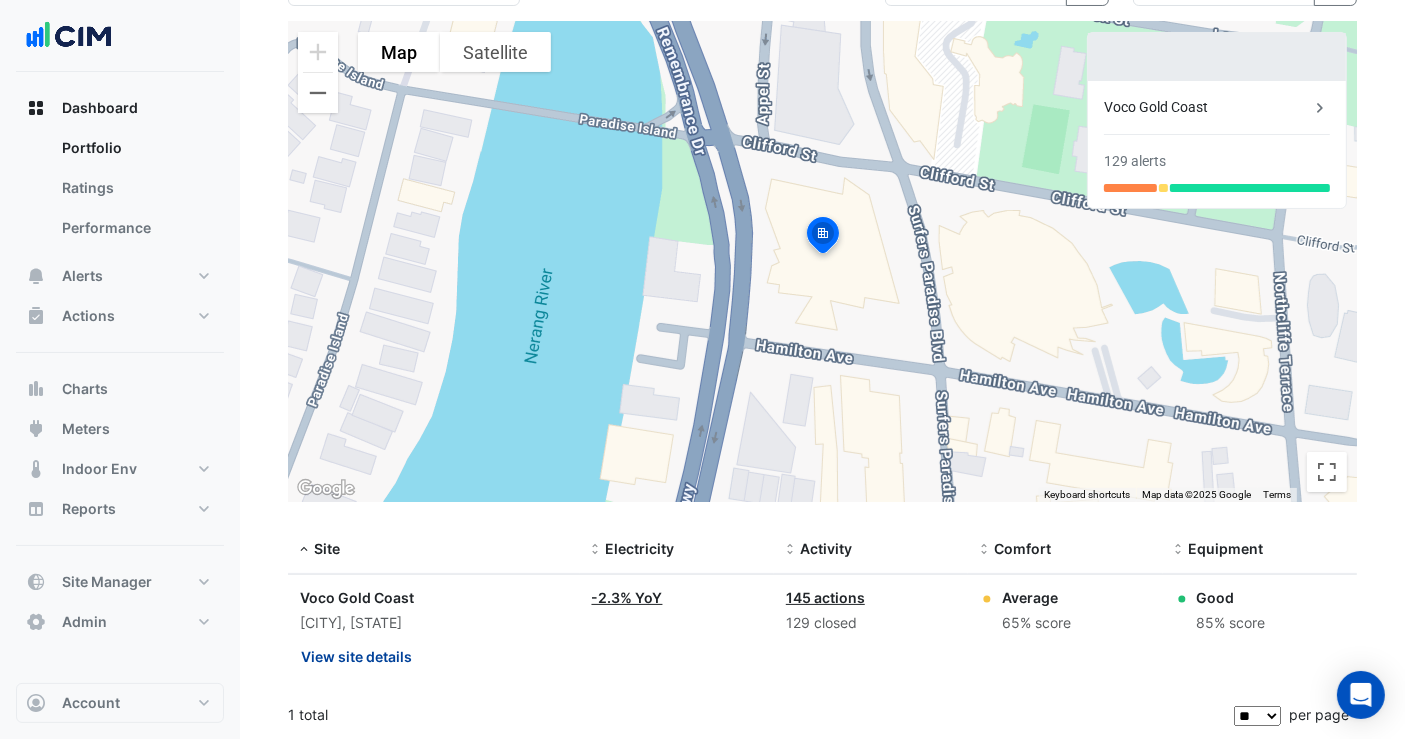 click on "View site details" 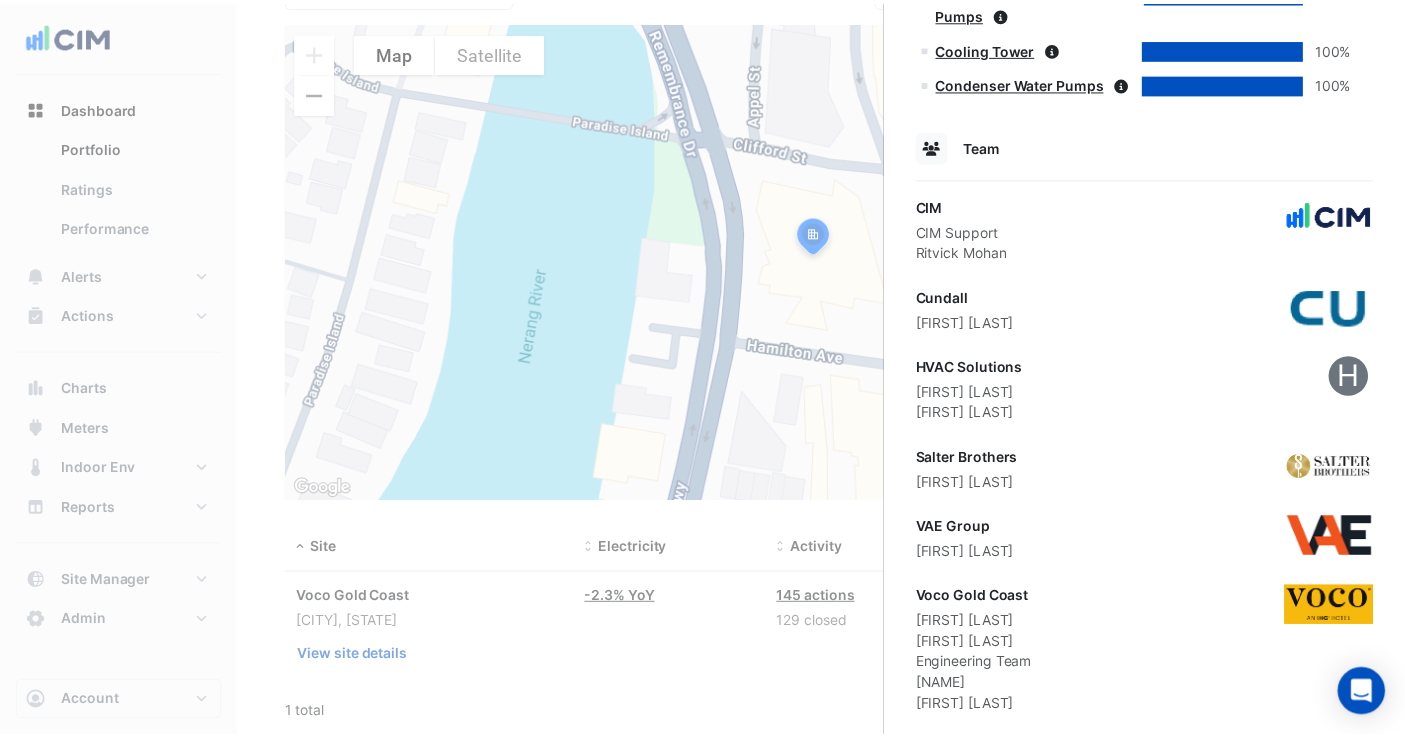 scroll, scrollTop: 1079, scrollLeft: 0, axis: vertical 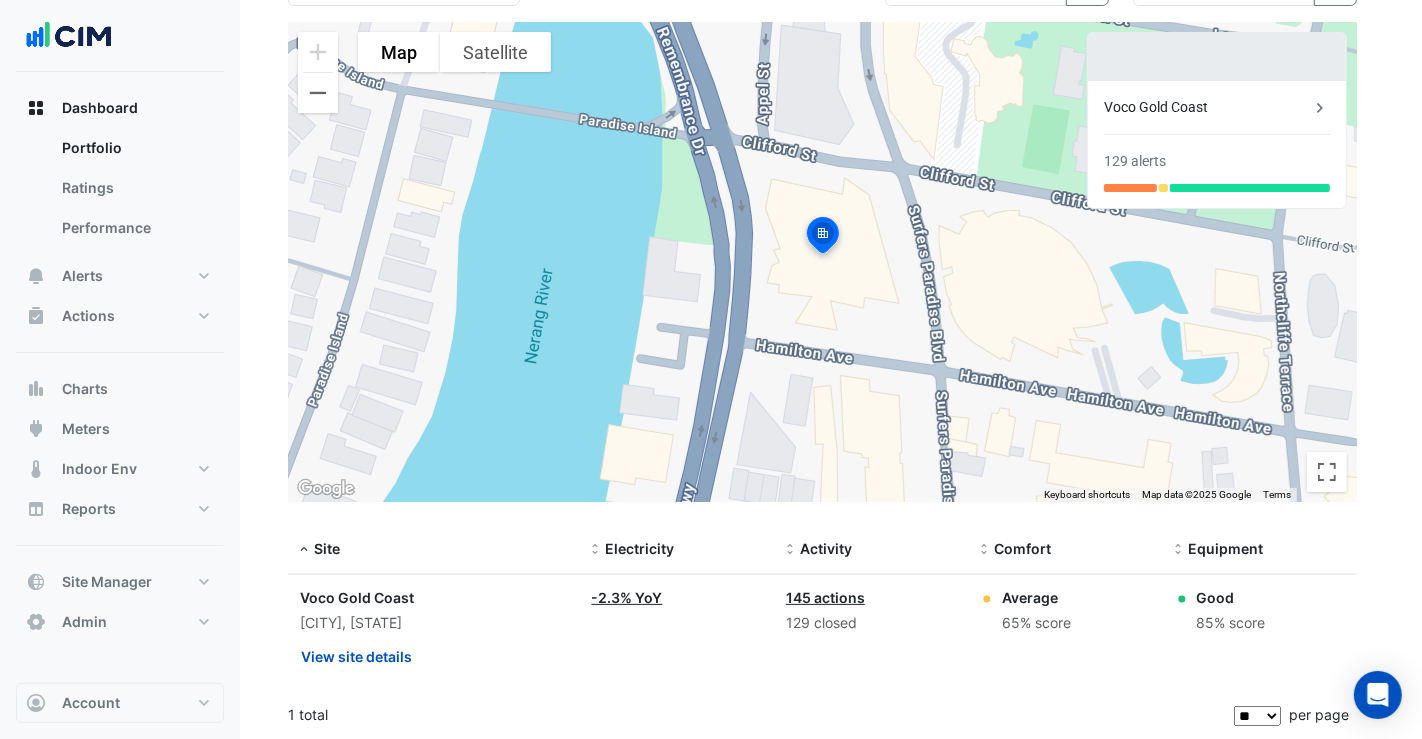 click 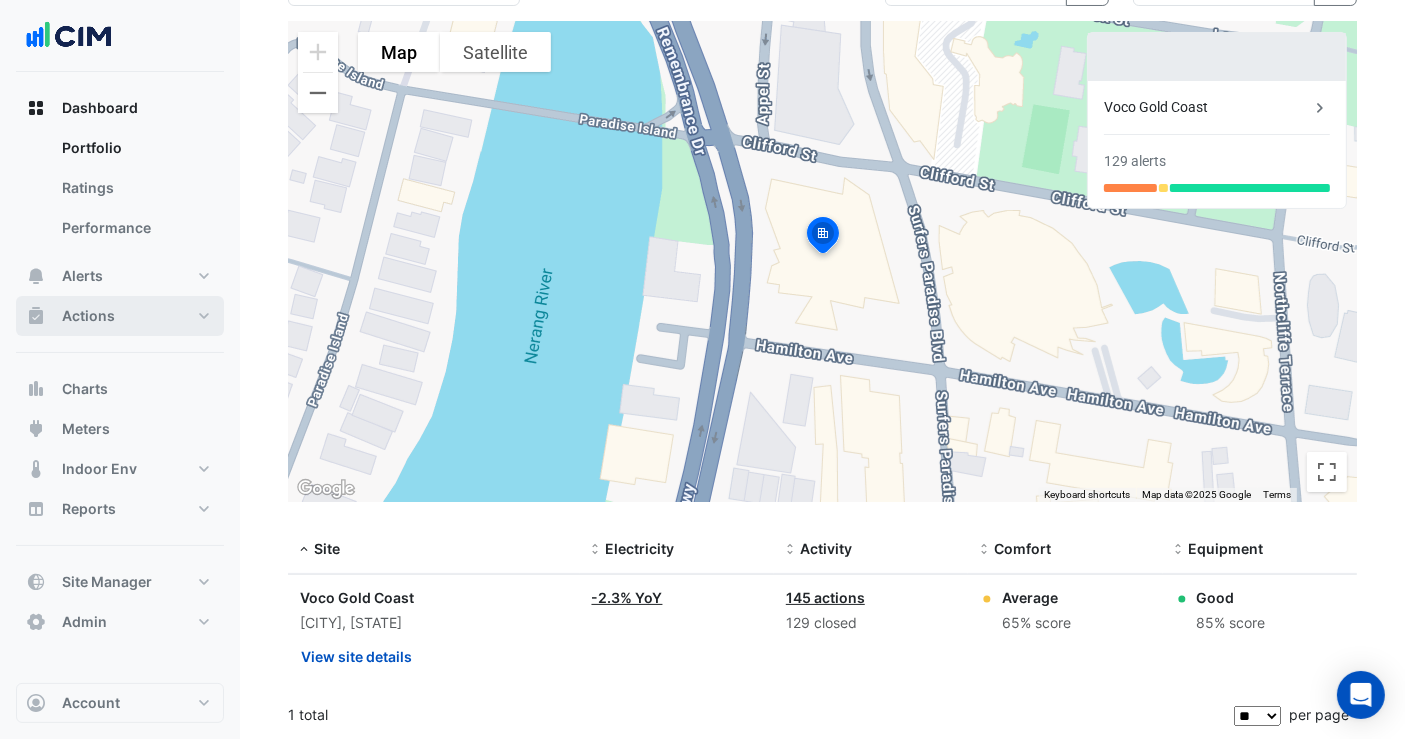 click on "Actions" at bounding box center [88, 316] 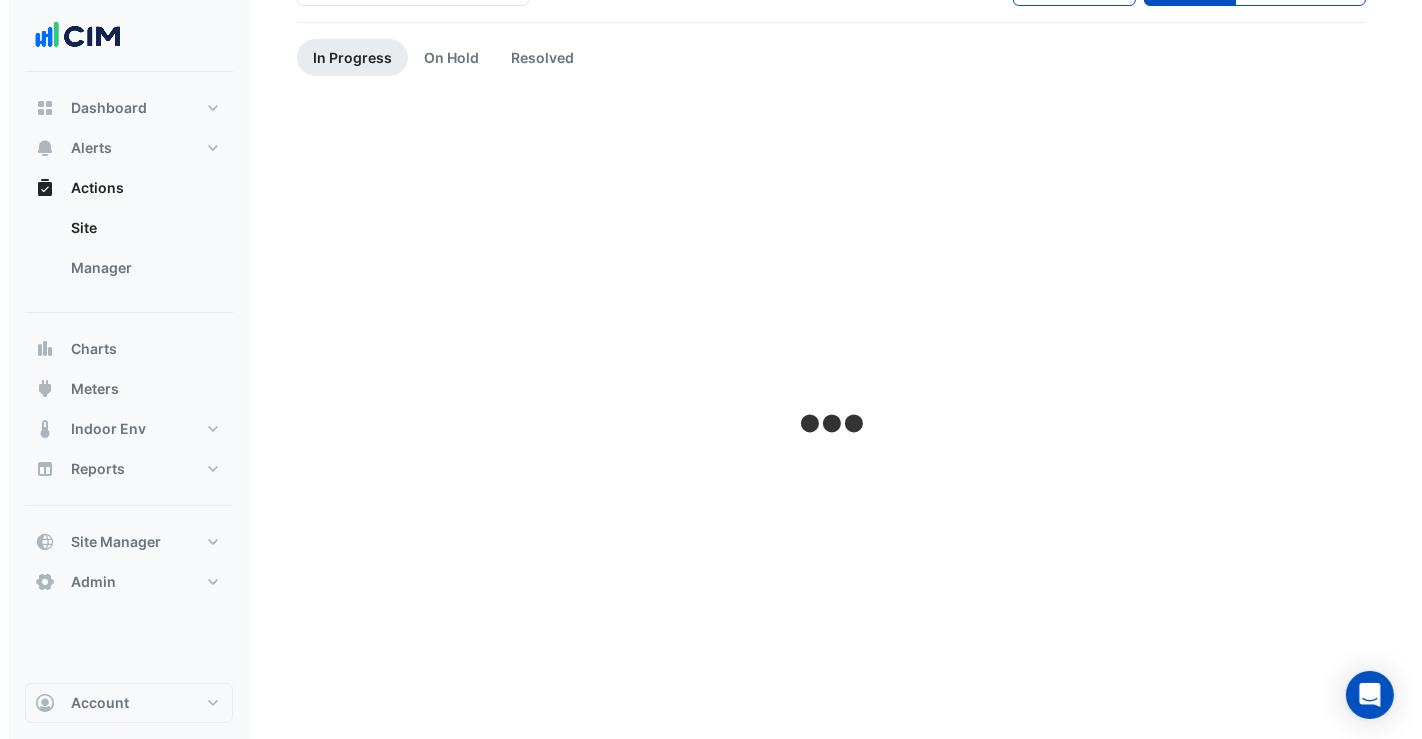 scroll, scrollTop: 0, scrollLeft: 0, axis: both 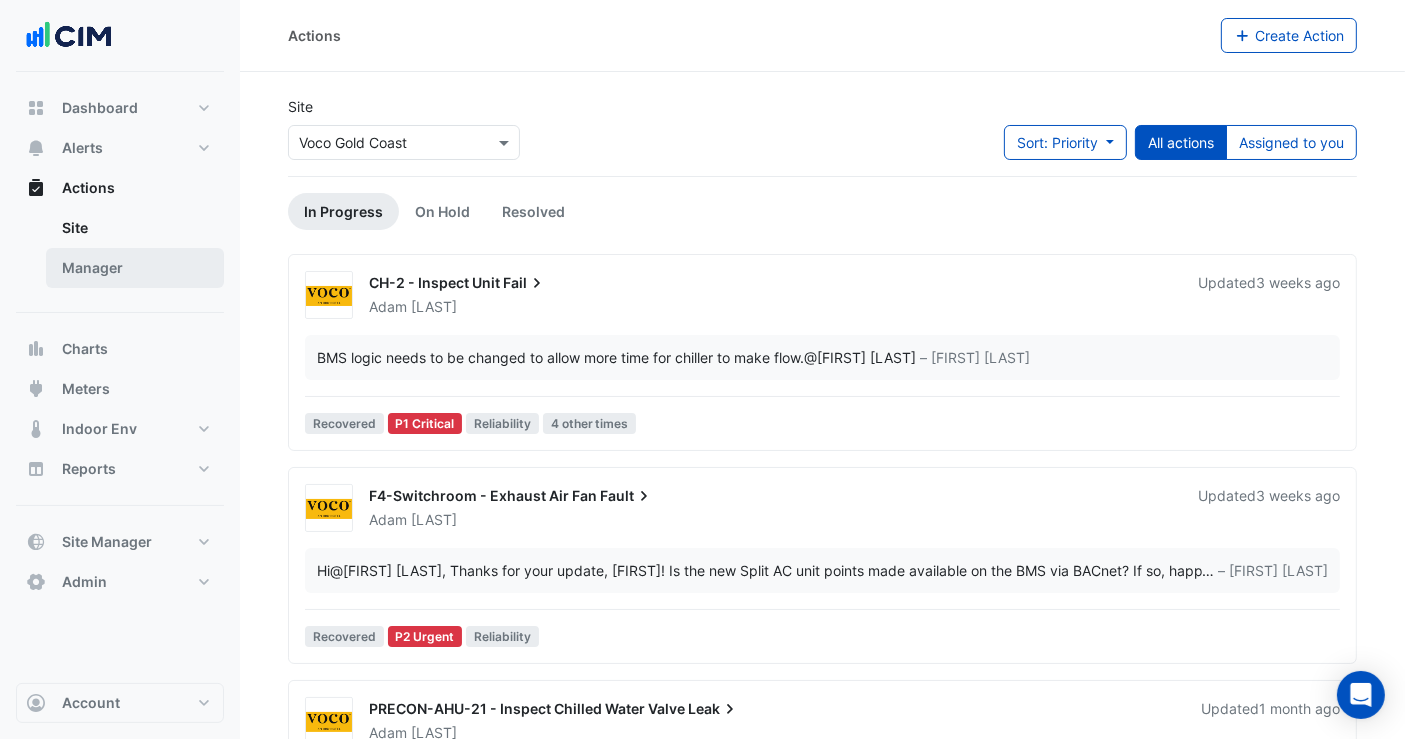 click on "Manager" at bounding box center (135, 268) 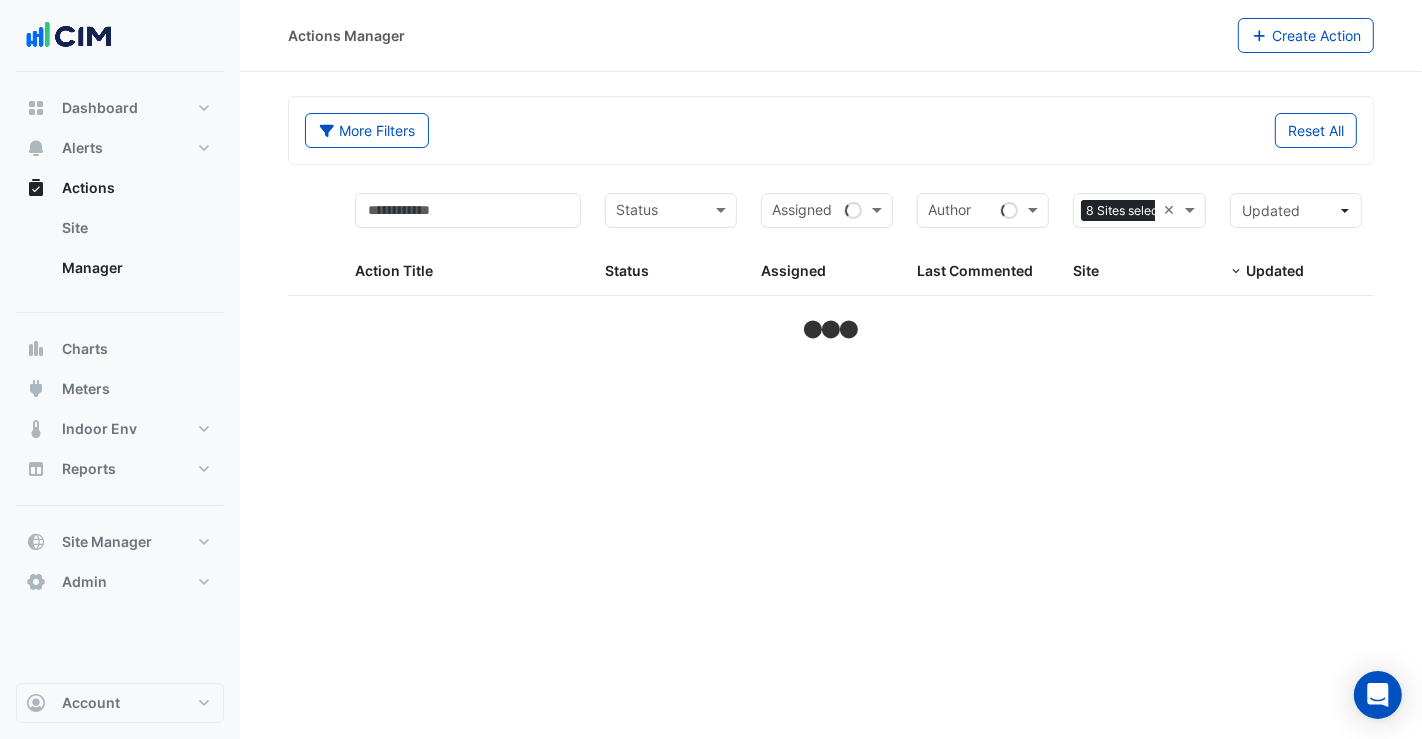 select on "**" 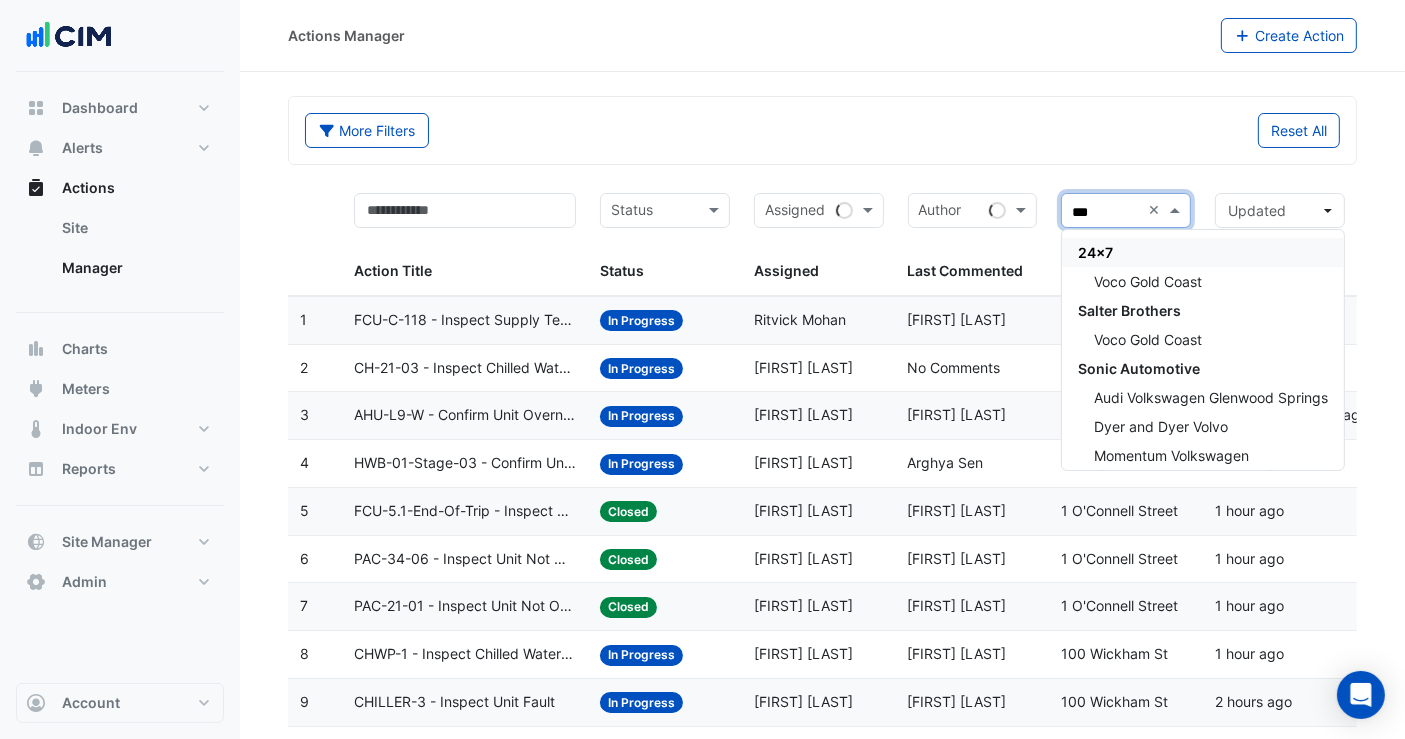 type on "****" 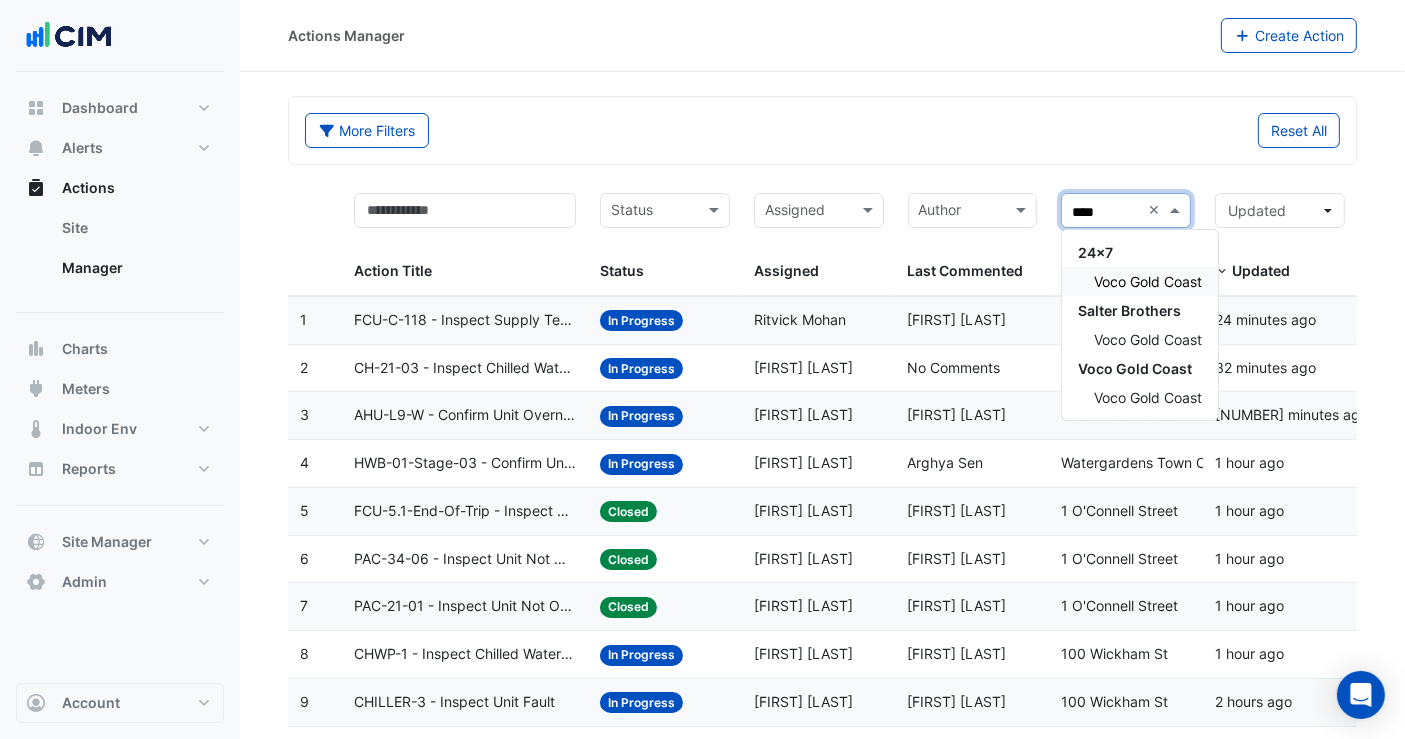 click on "Voco Gold Coast" at bounding box center (1148, 281) 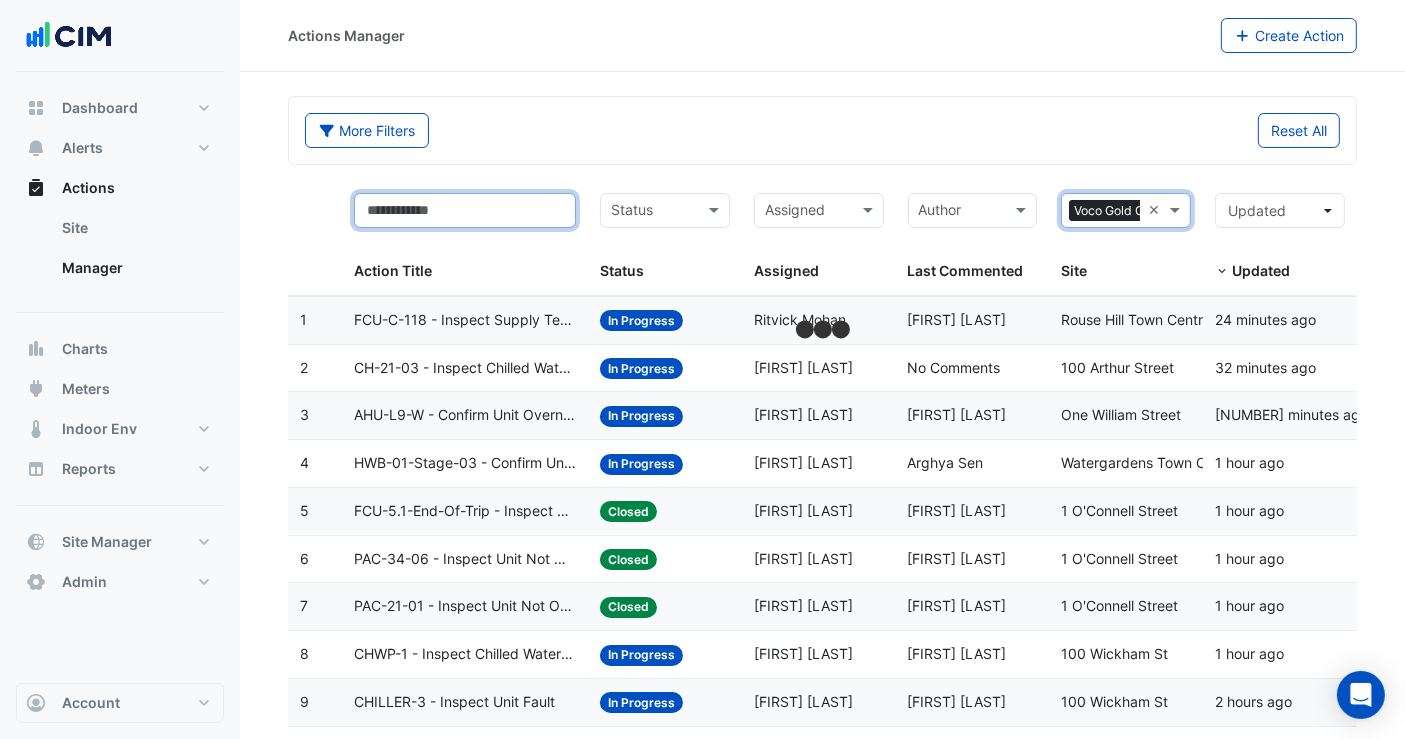 click at bounding box center [465, 210] 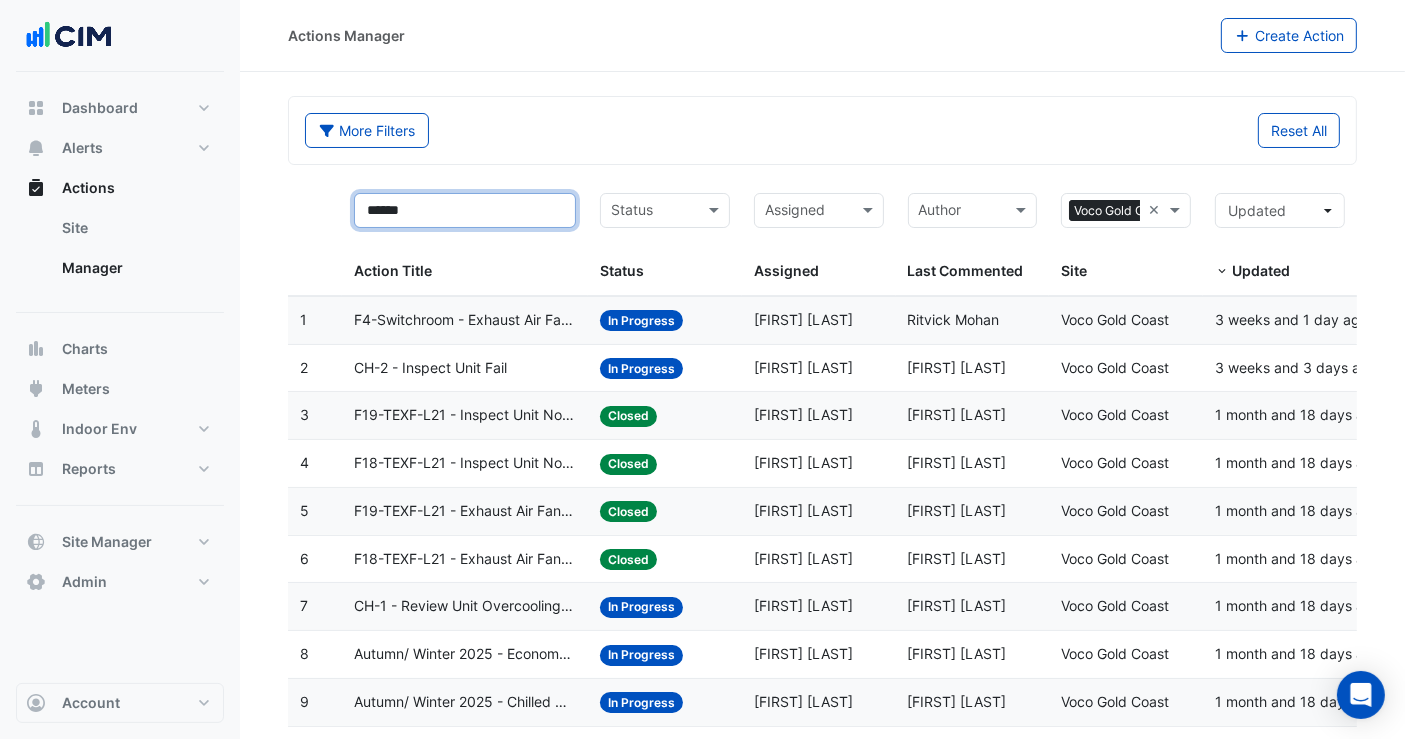 type on "******" 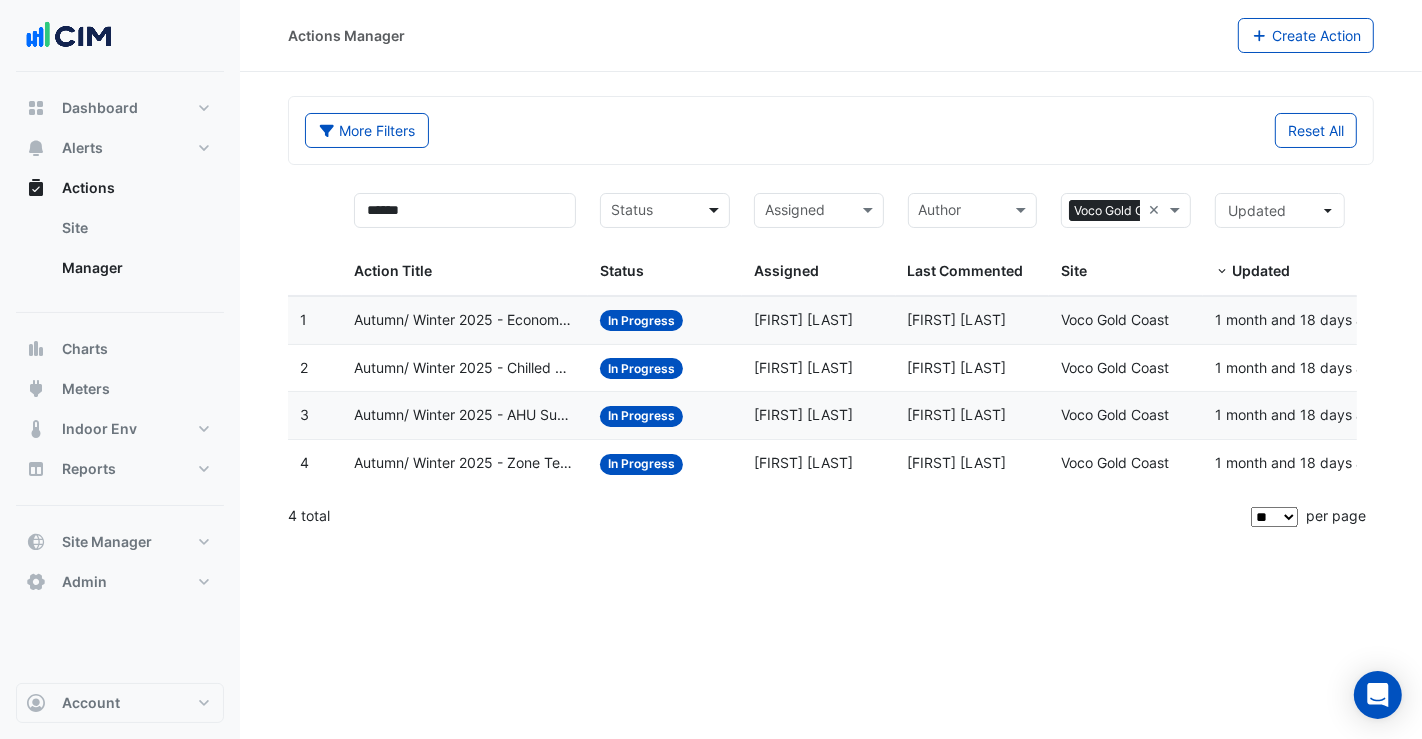 click at bounding box center (716, 210) 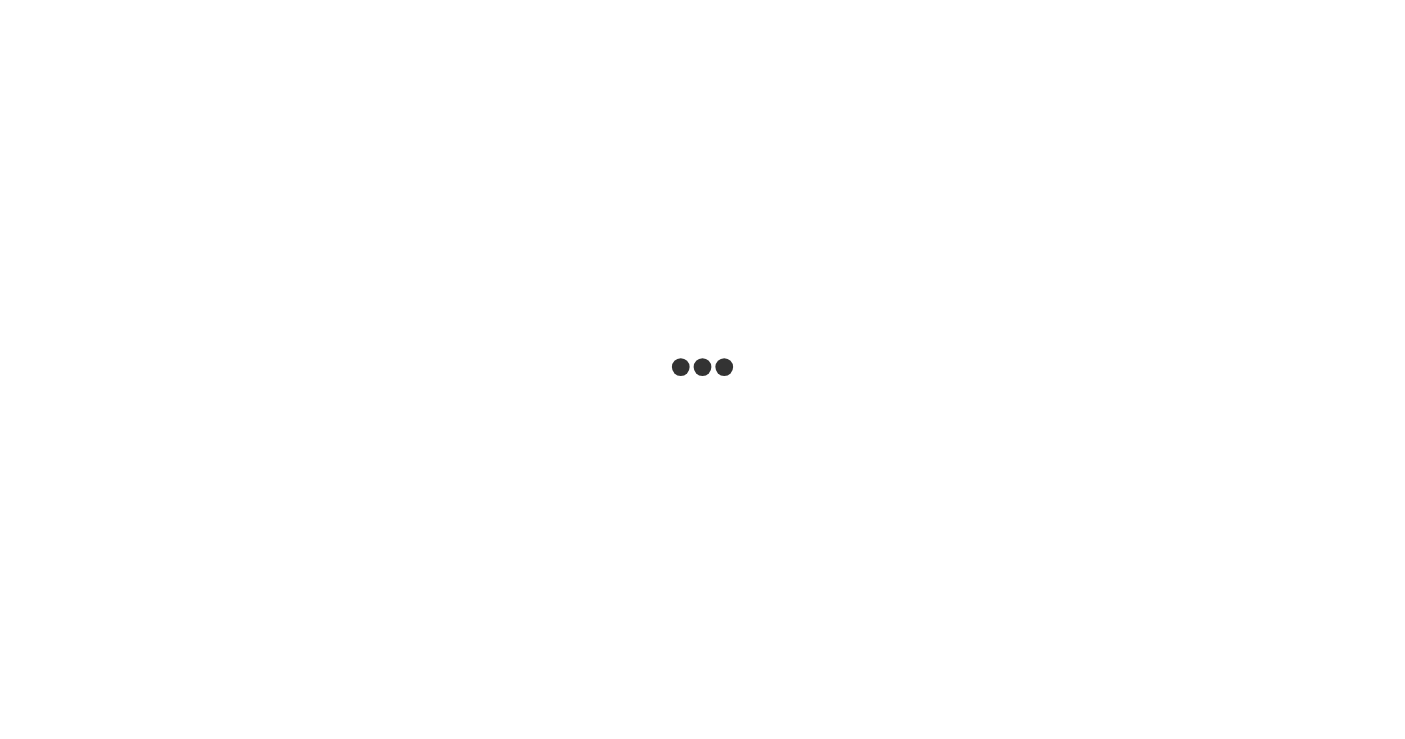 scroll, scrollTop: 0, scrollLeft: 0, axis: both 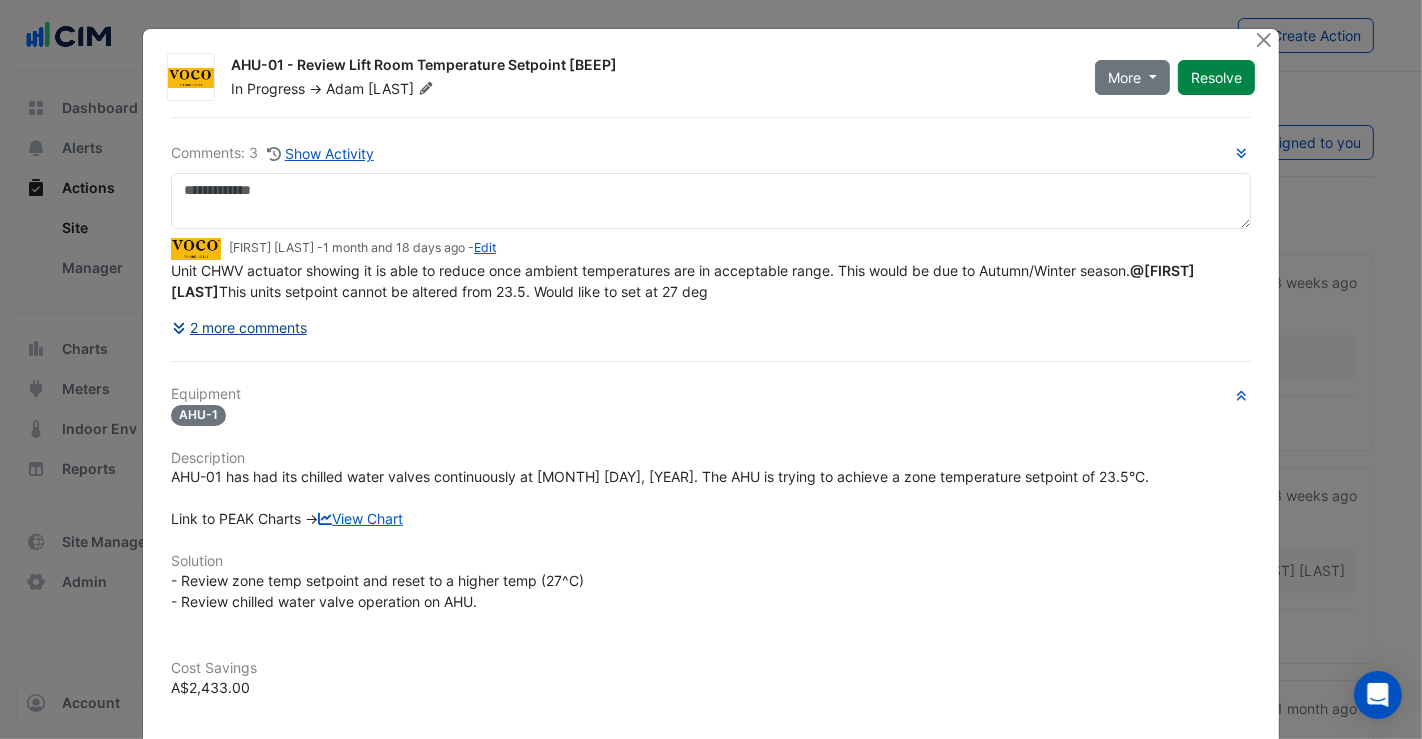 click on "2 more comments" 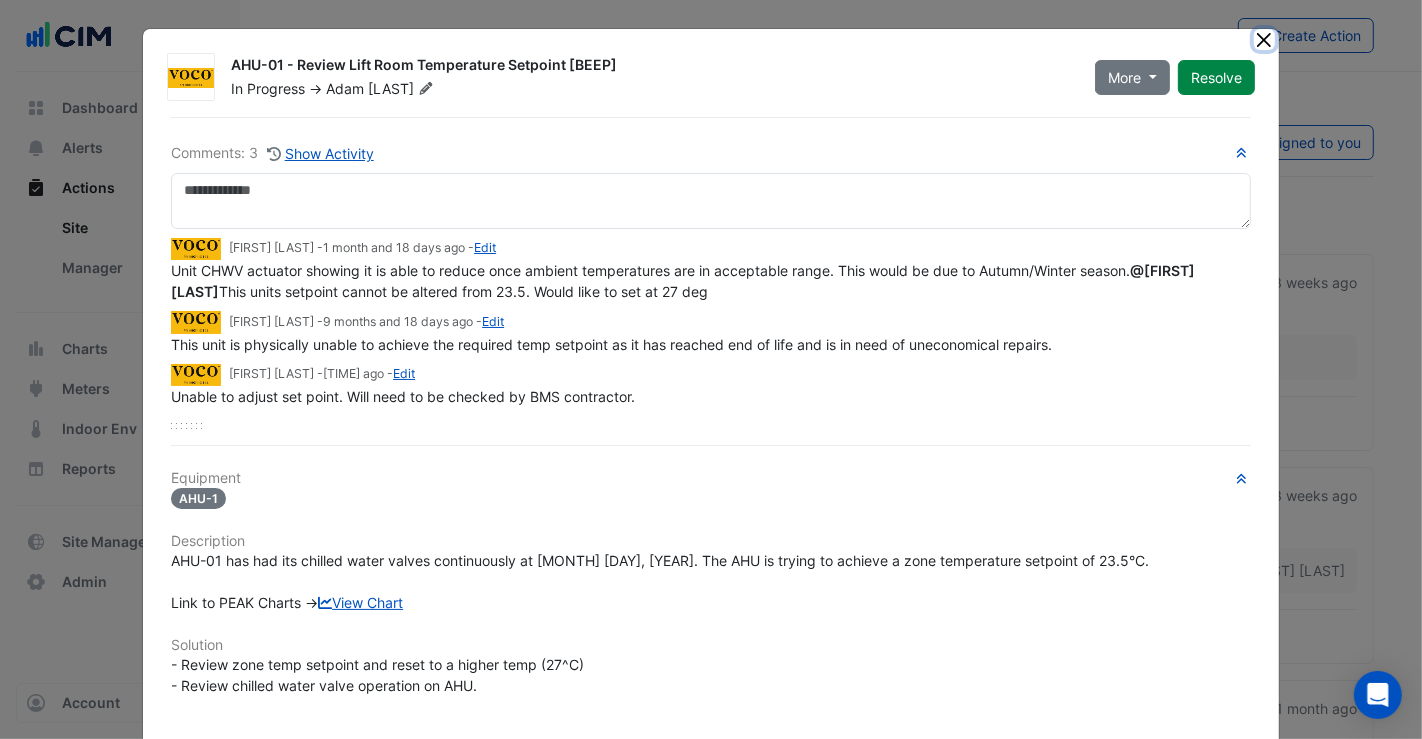 click 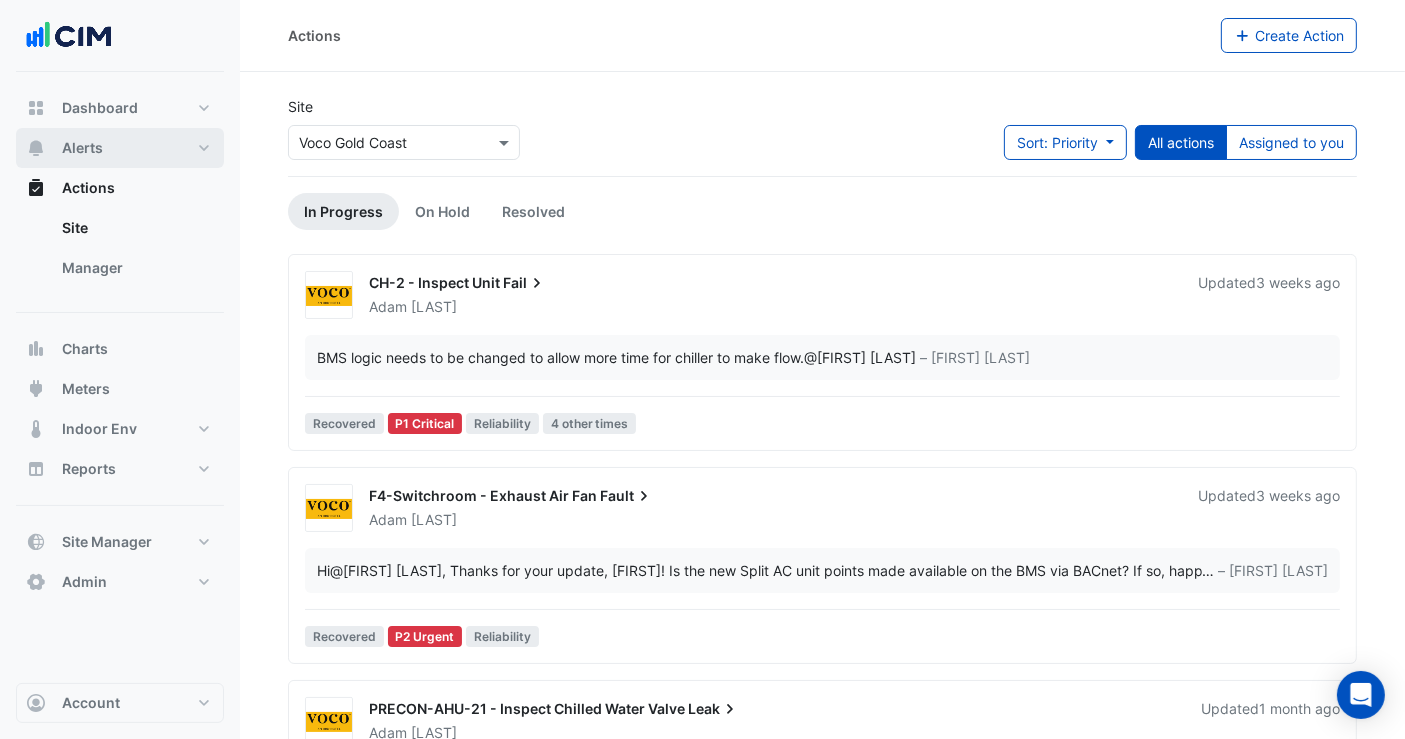 click on "Alerts" at bounding box center [120, 148] 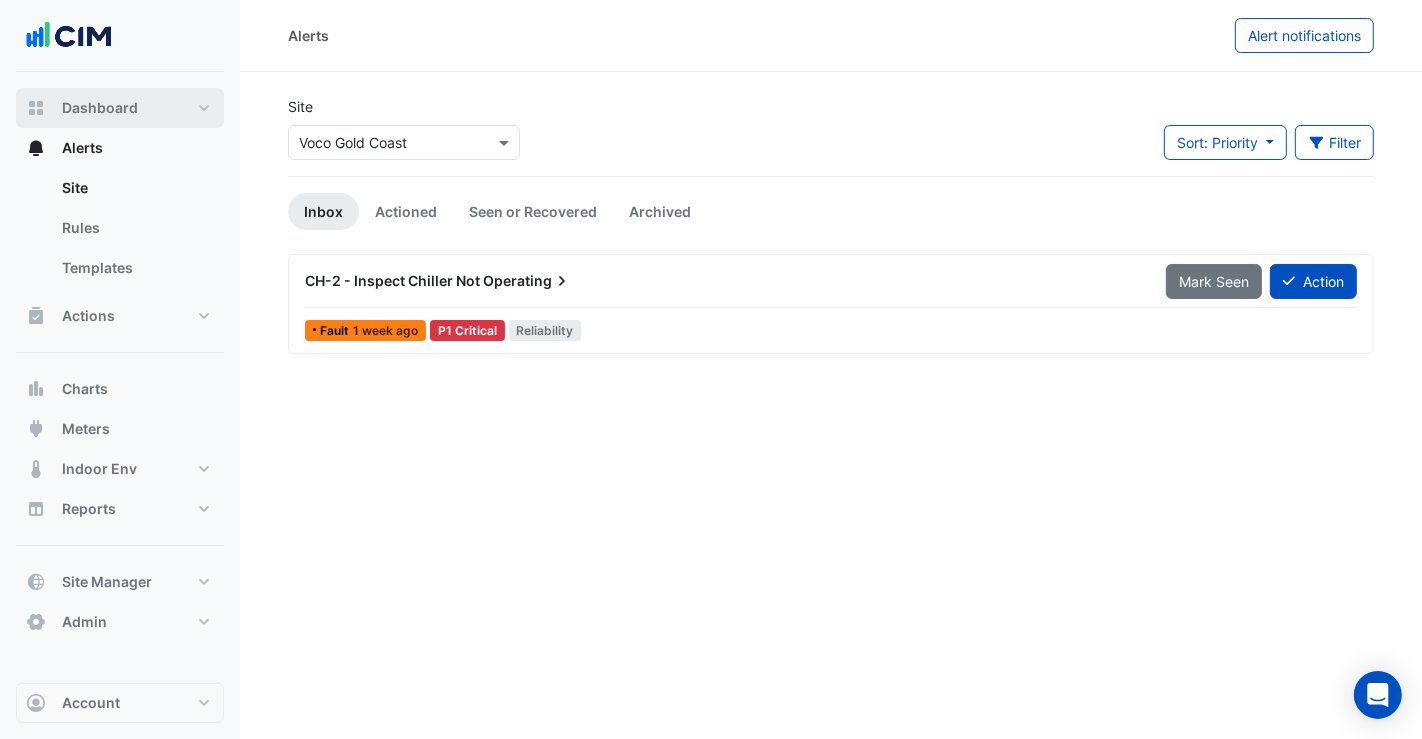 click on "Dashboard" at bounding box center [100, 108] 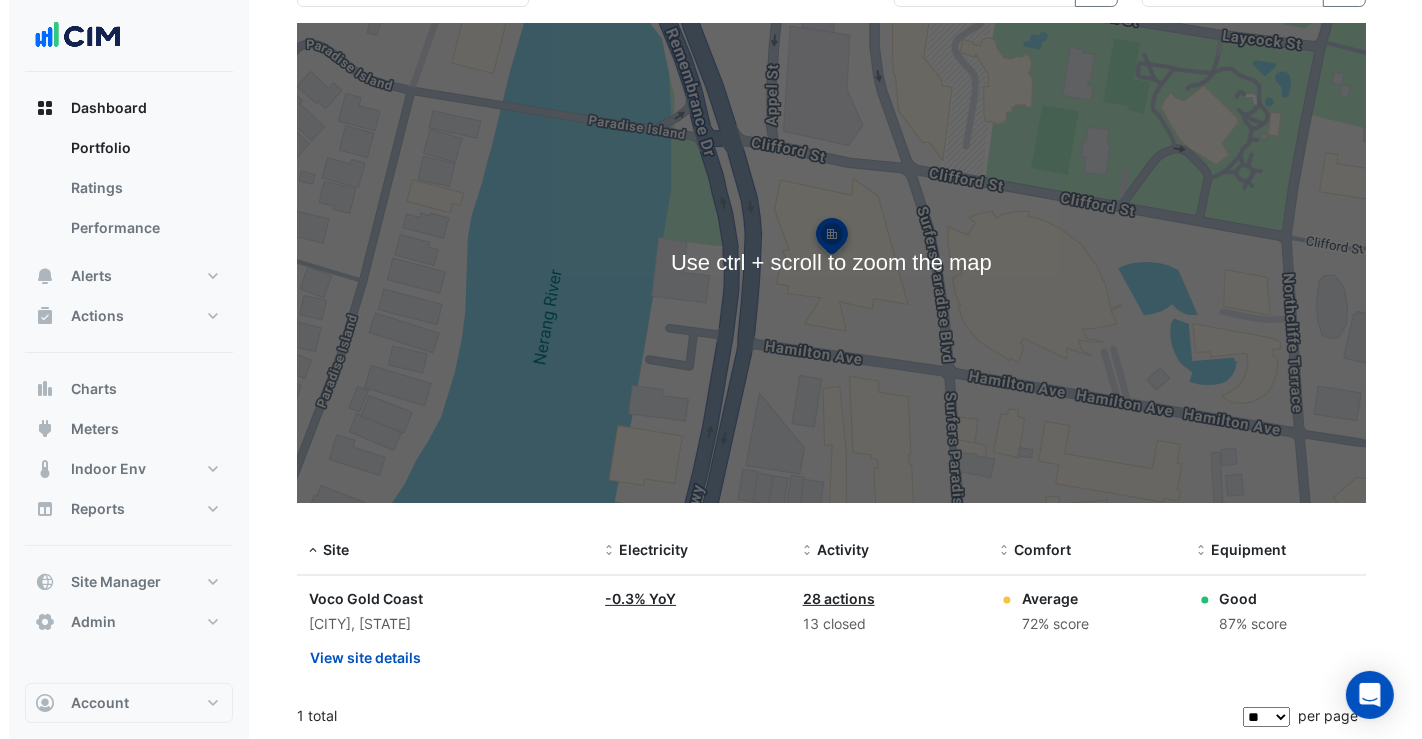 scroll, scrollTop: 154, scrollLeft: 0, axis: vertical 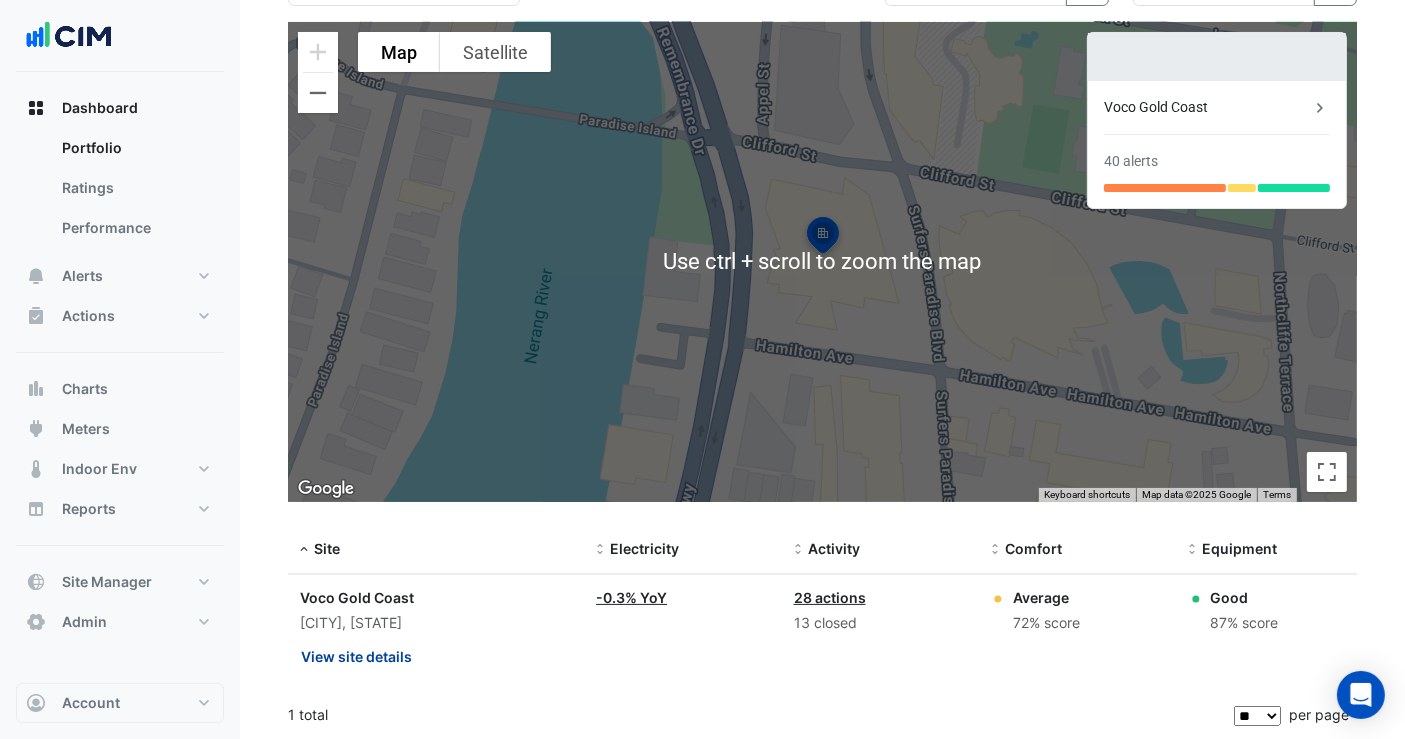 click on "View site details" 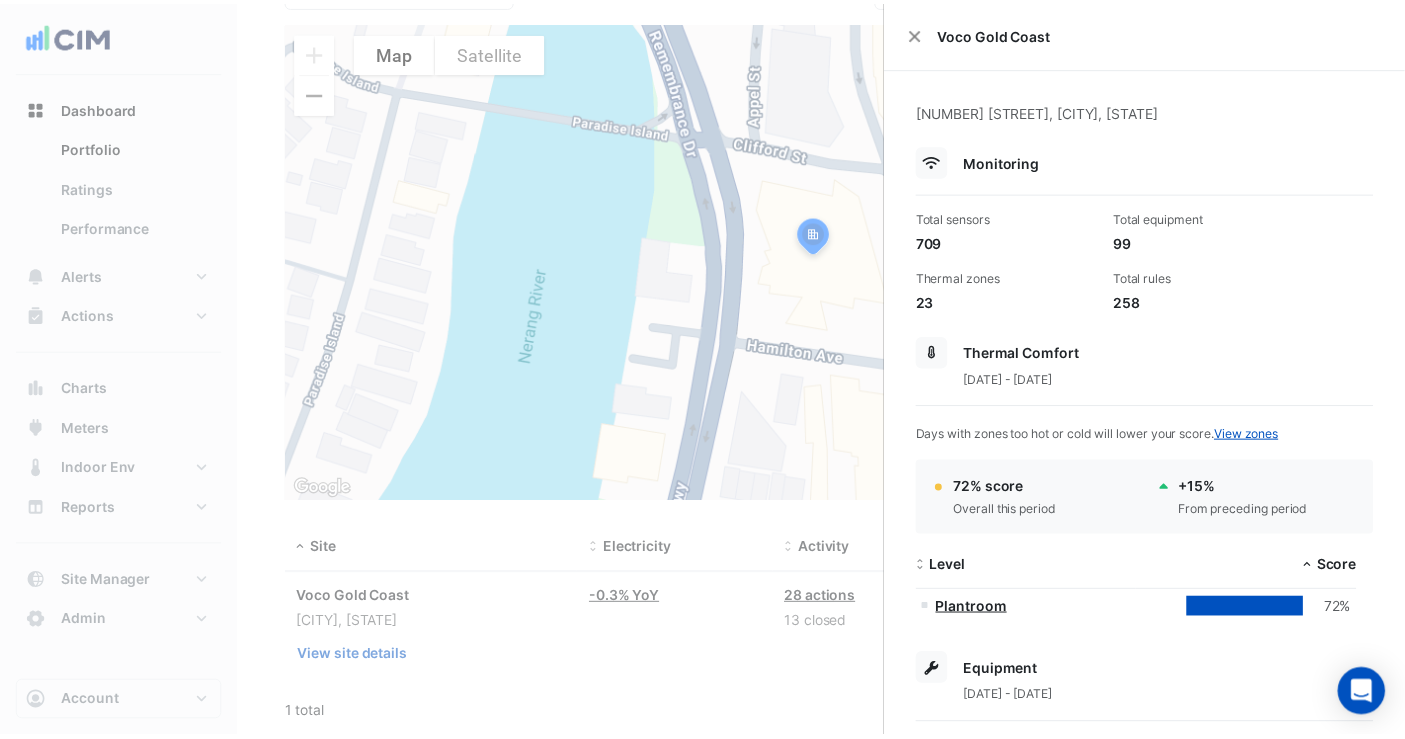scroll, scrollTop: 0, scrollLeft: 0, axis: both 